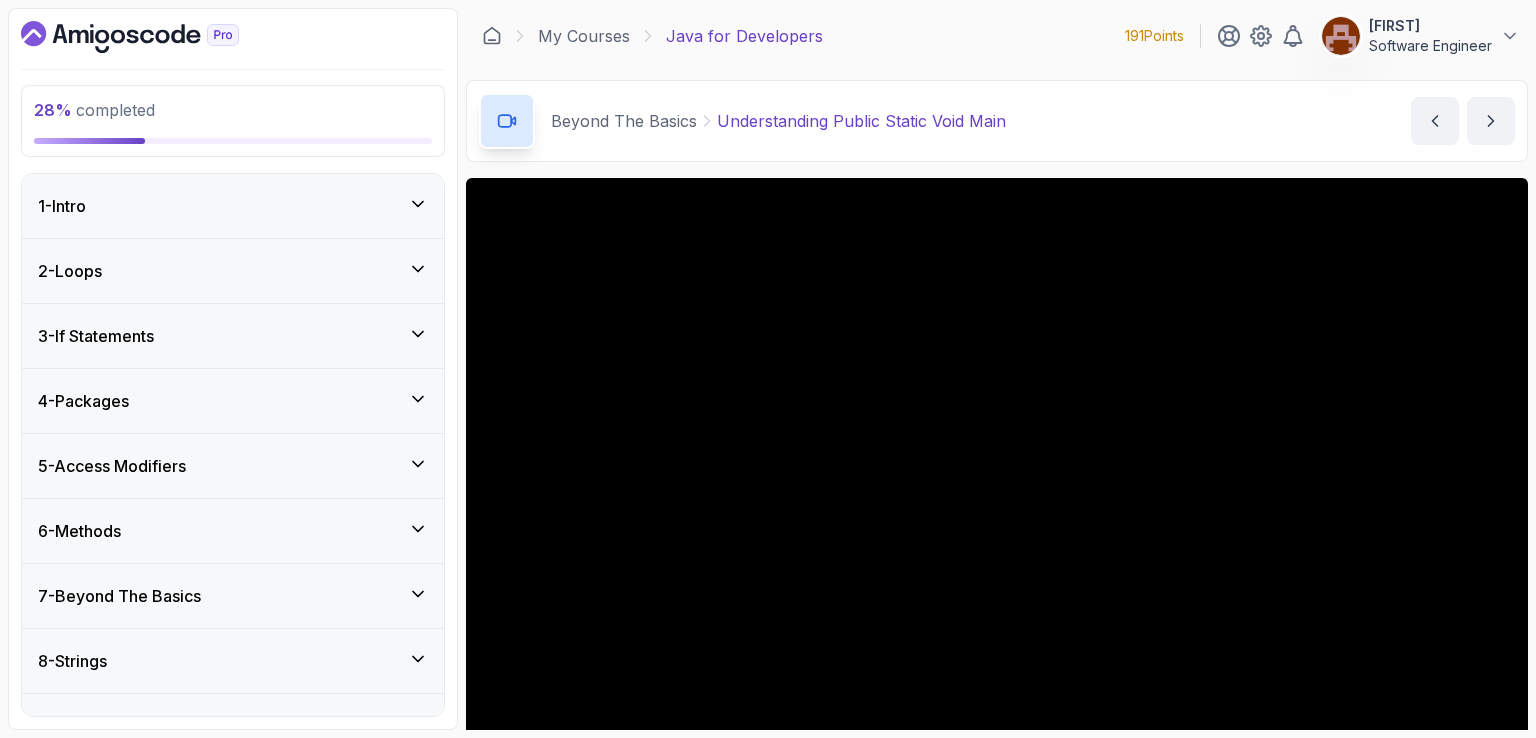 scroll, scrollTop: 0, scrollLeft: 0, axis: both 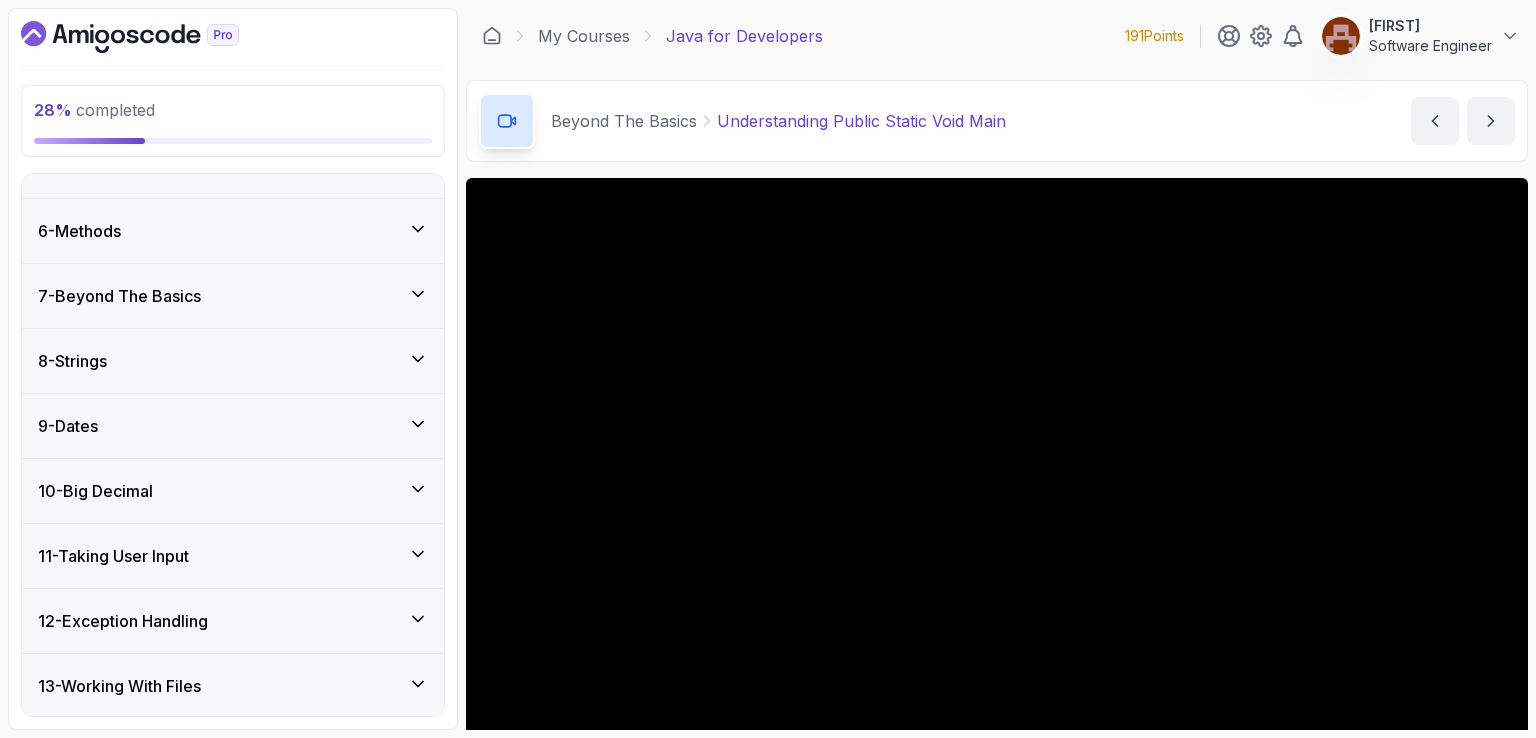click on "7  -  Beyond The Basics" at bounding box center [233, 296] 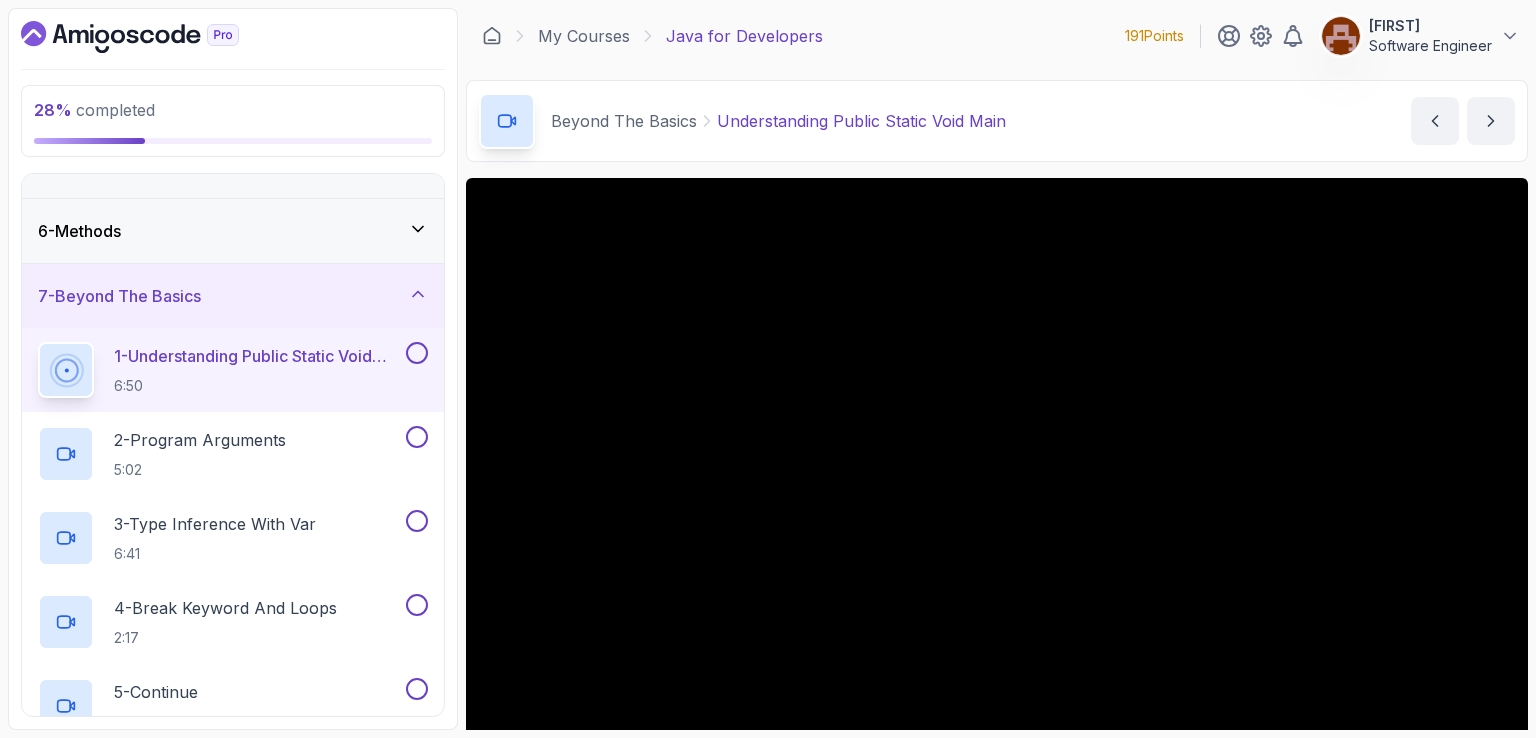 scroll, scrollTop: 100, scrollLeft: 0, axis: vertical 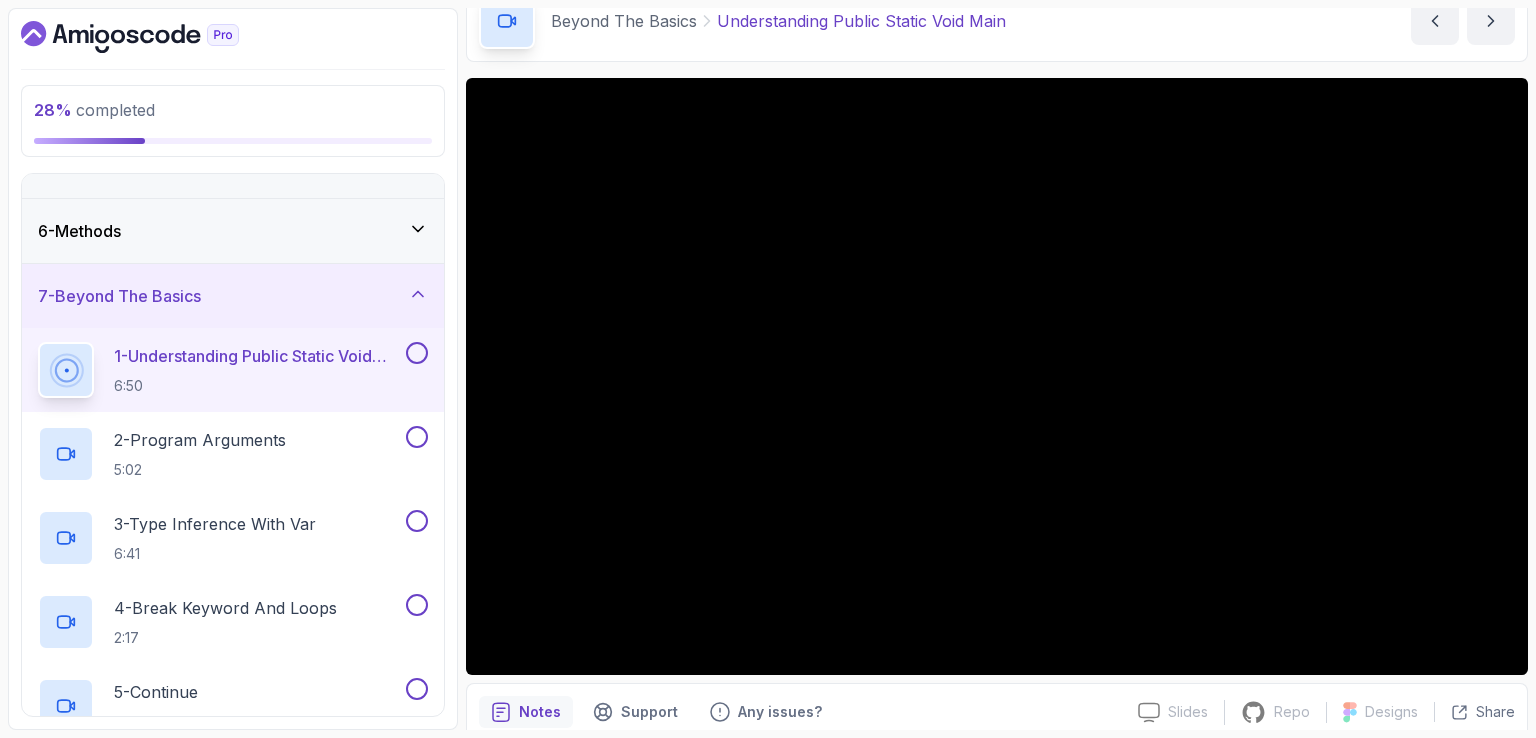 type 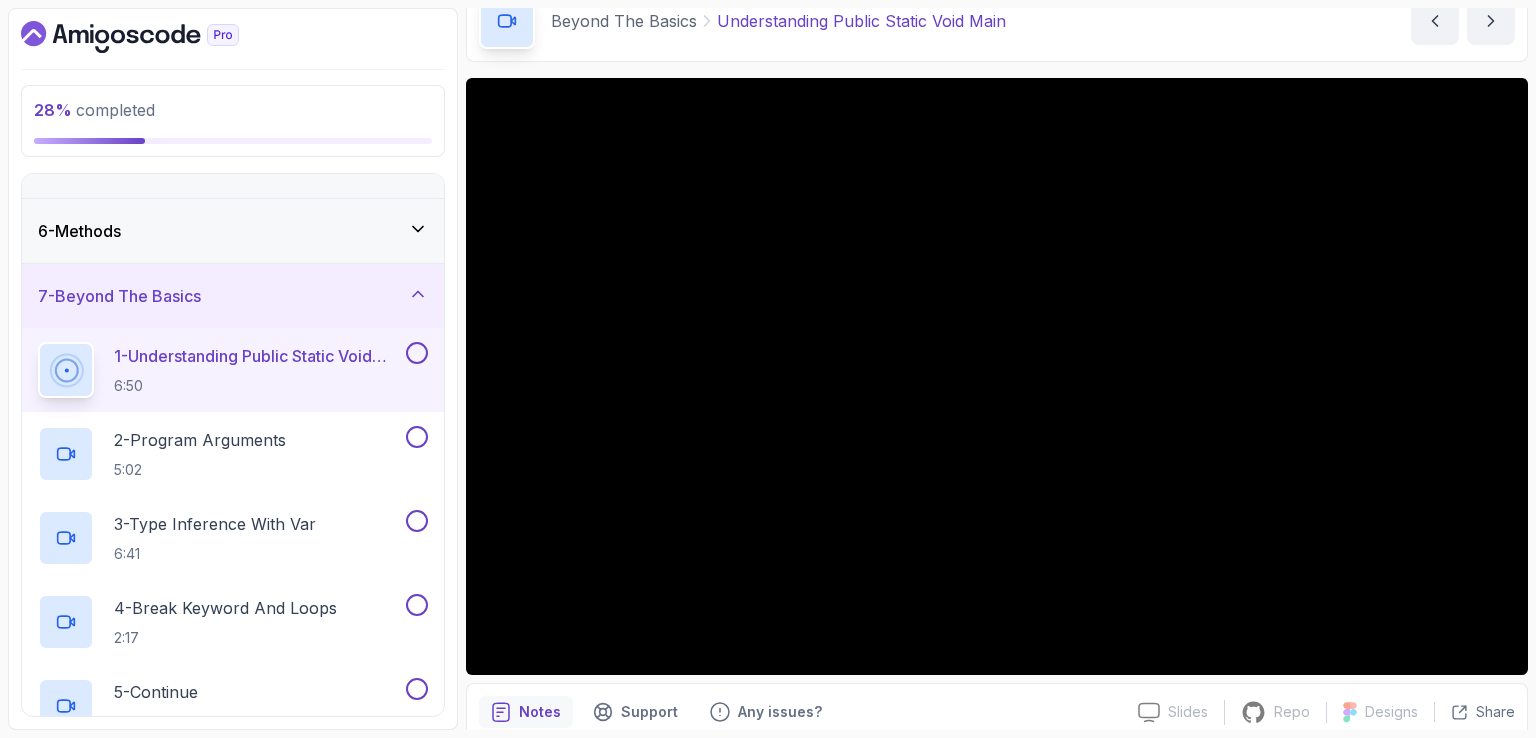 click on "Beyond The Basics Understanding Public Static Void Main Understanding Public Static Void Main by [LAST]" at bounding box center (997, 21) 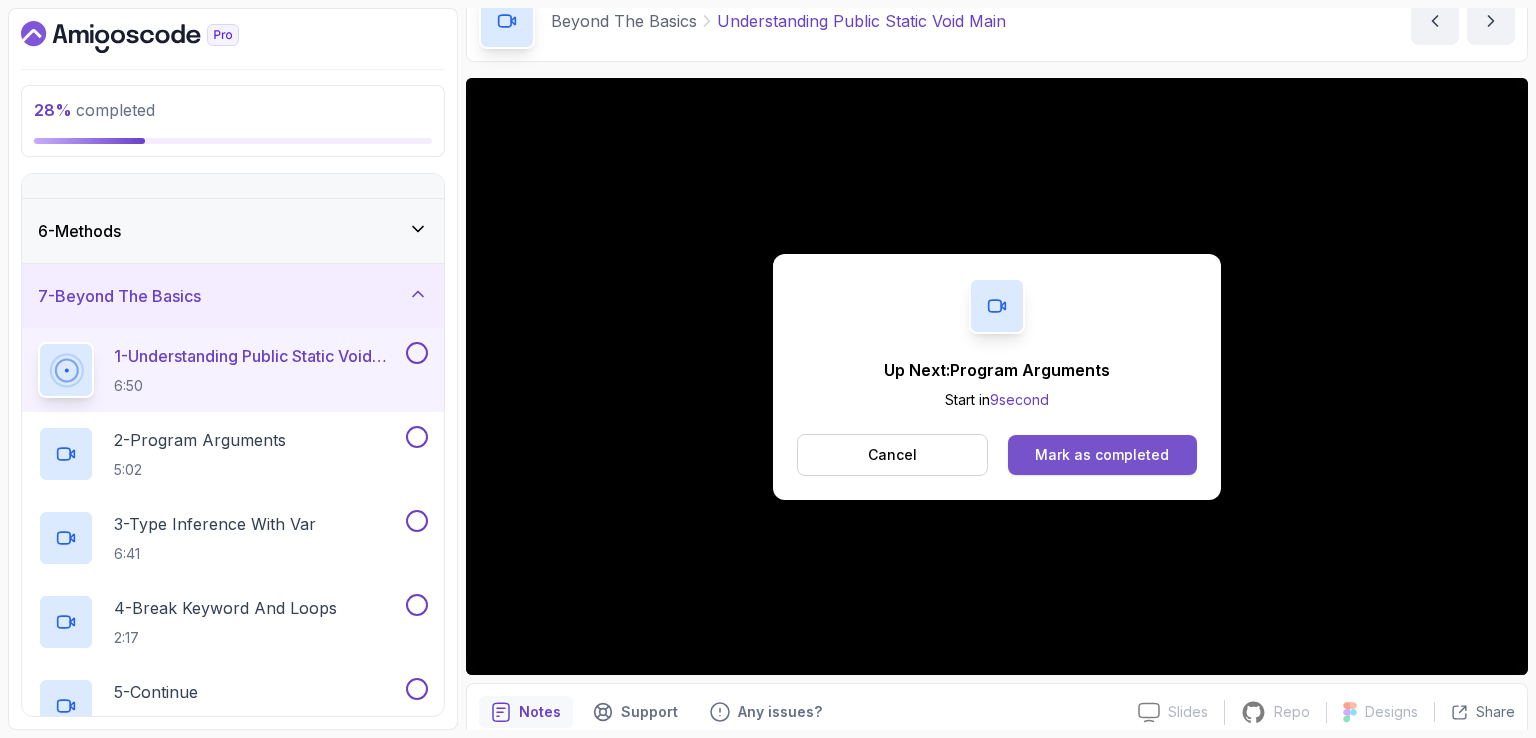 click on "Mark as completed" at bounding box center [1102, 455] 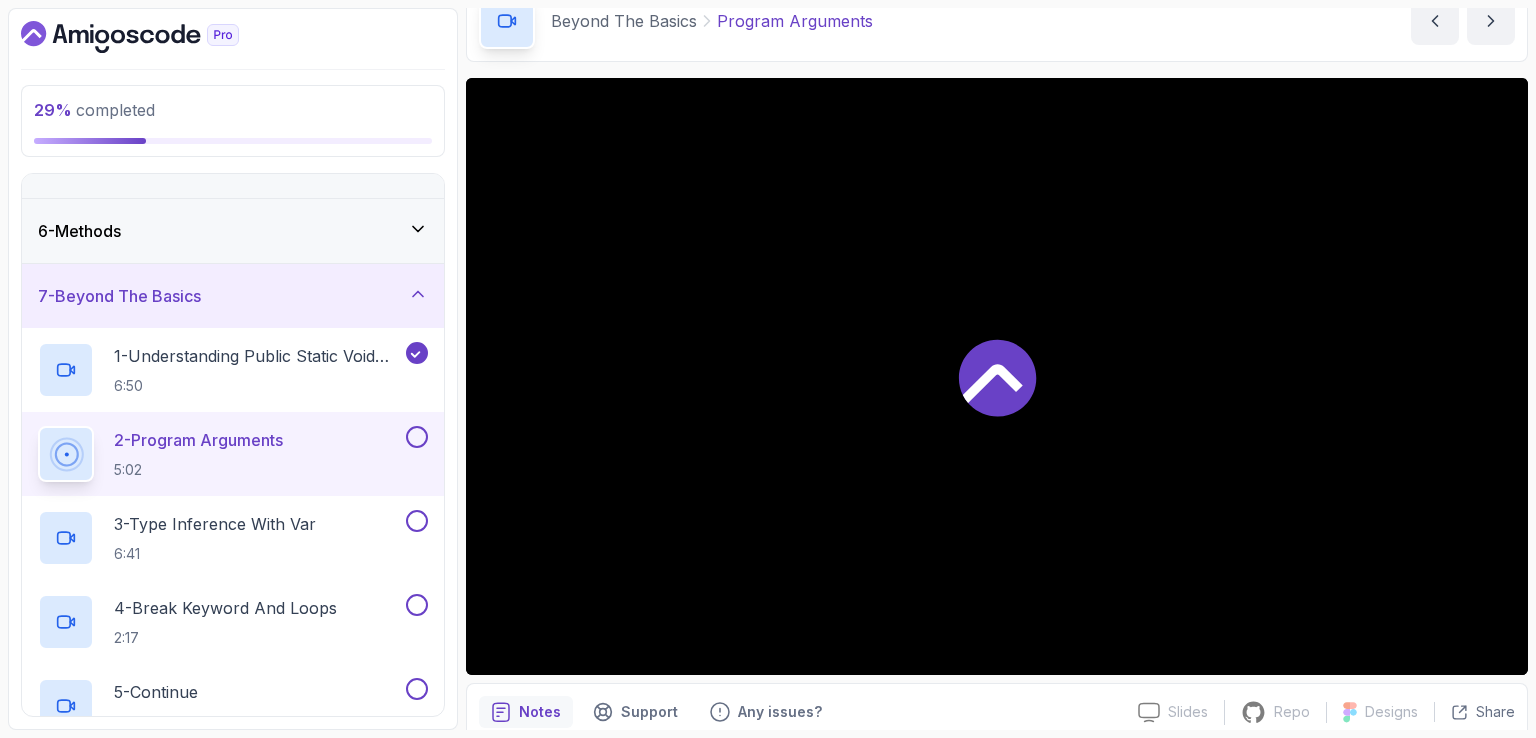 scroll, scrollTop: 0, scrollLeft: 0, axis: both 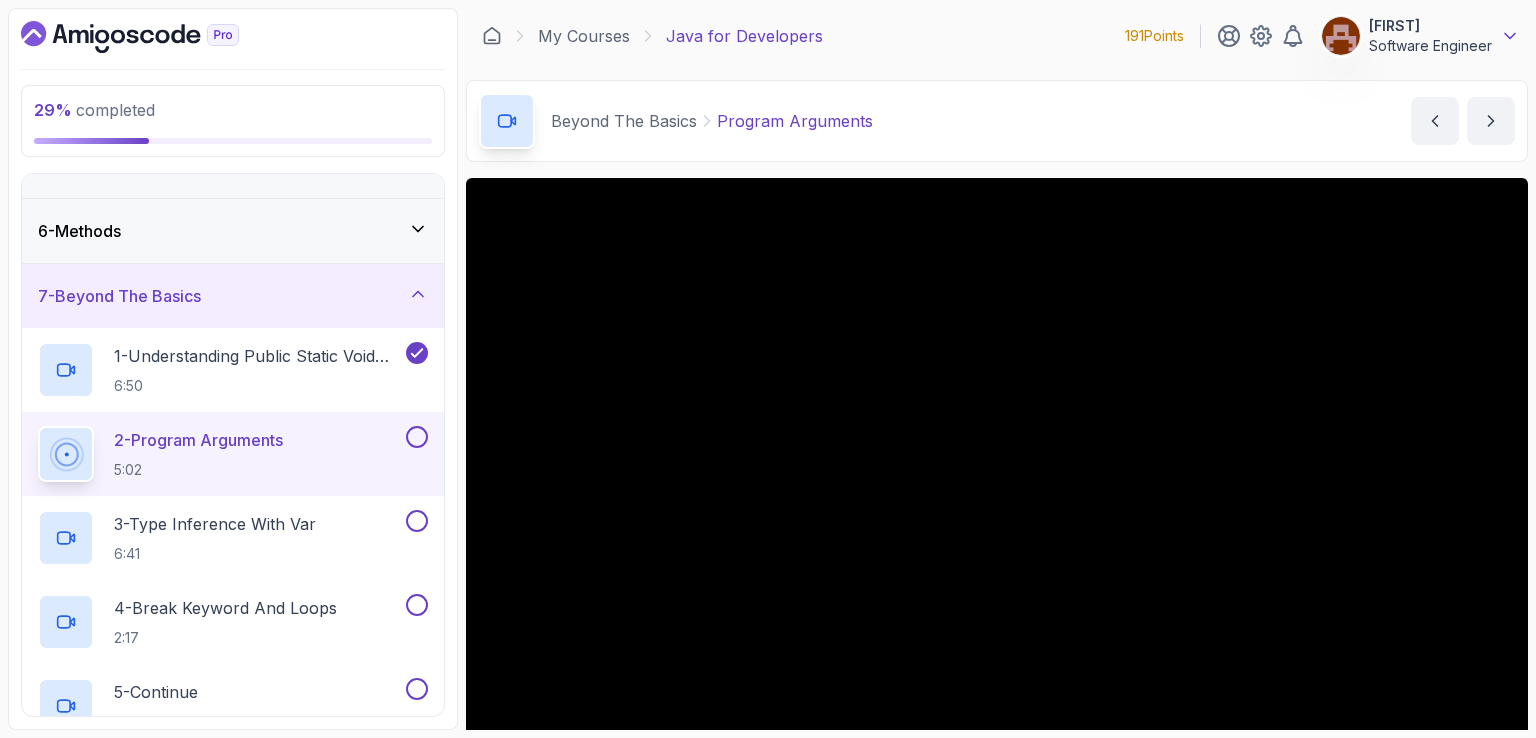 click 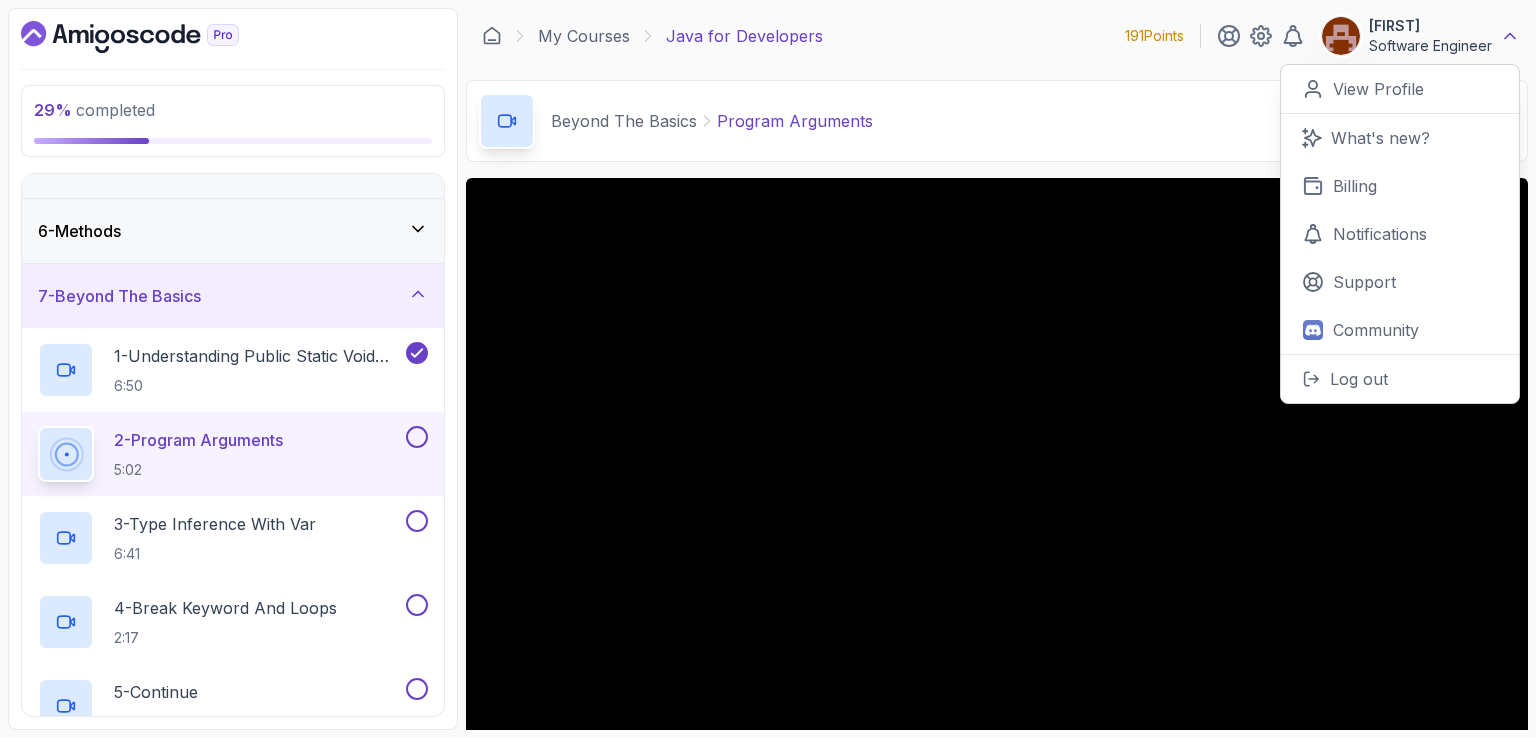 click 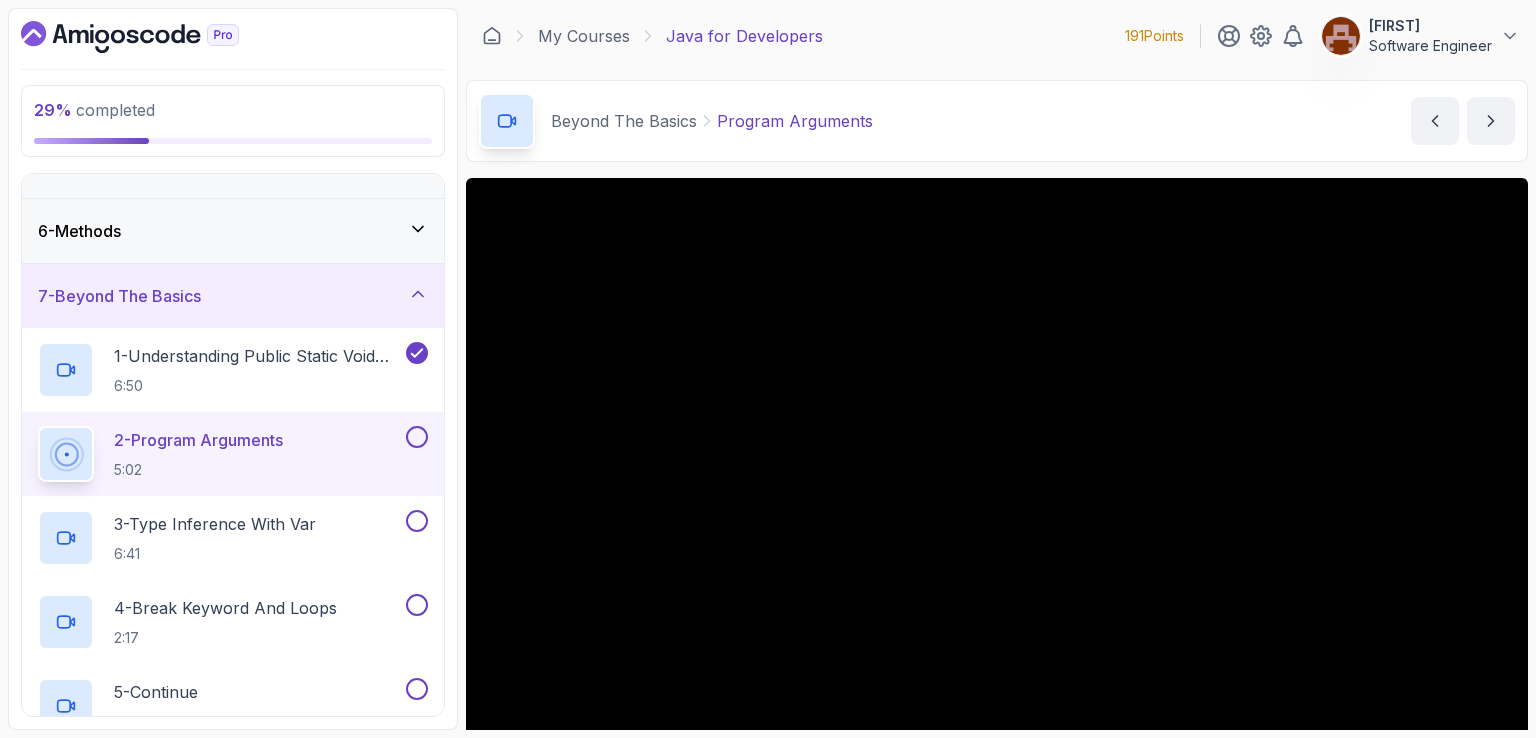 scroll, scrollTop: 100, scrollLeft: 0, axis: vertical 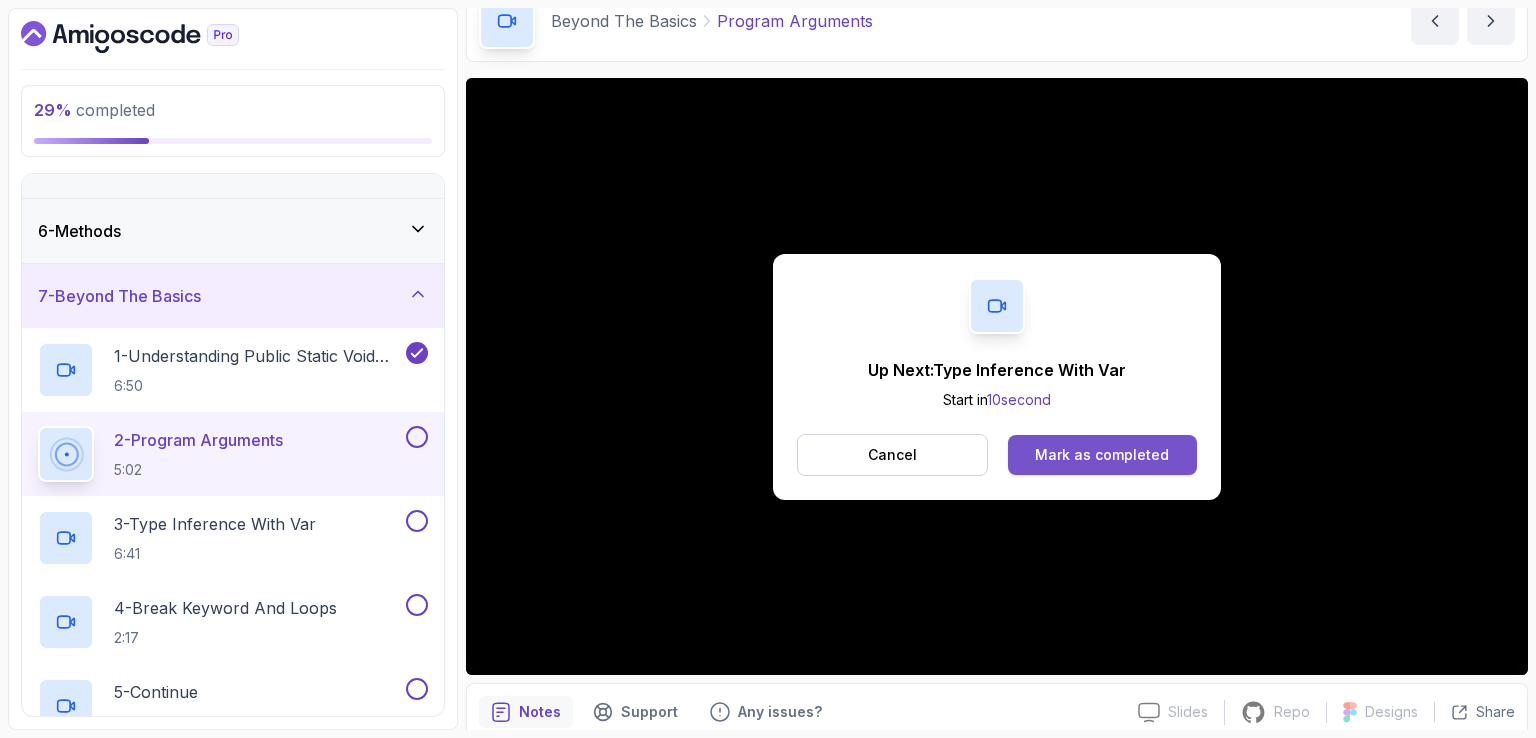 click on "Mark as completed" at bounding box center (1102, 455) 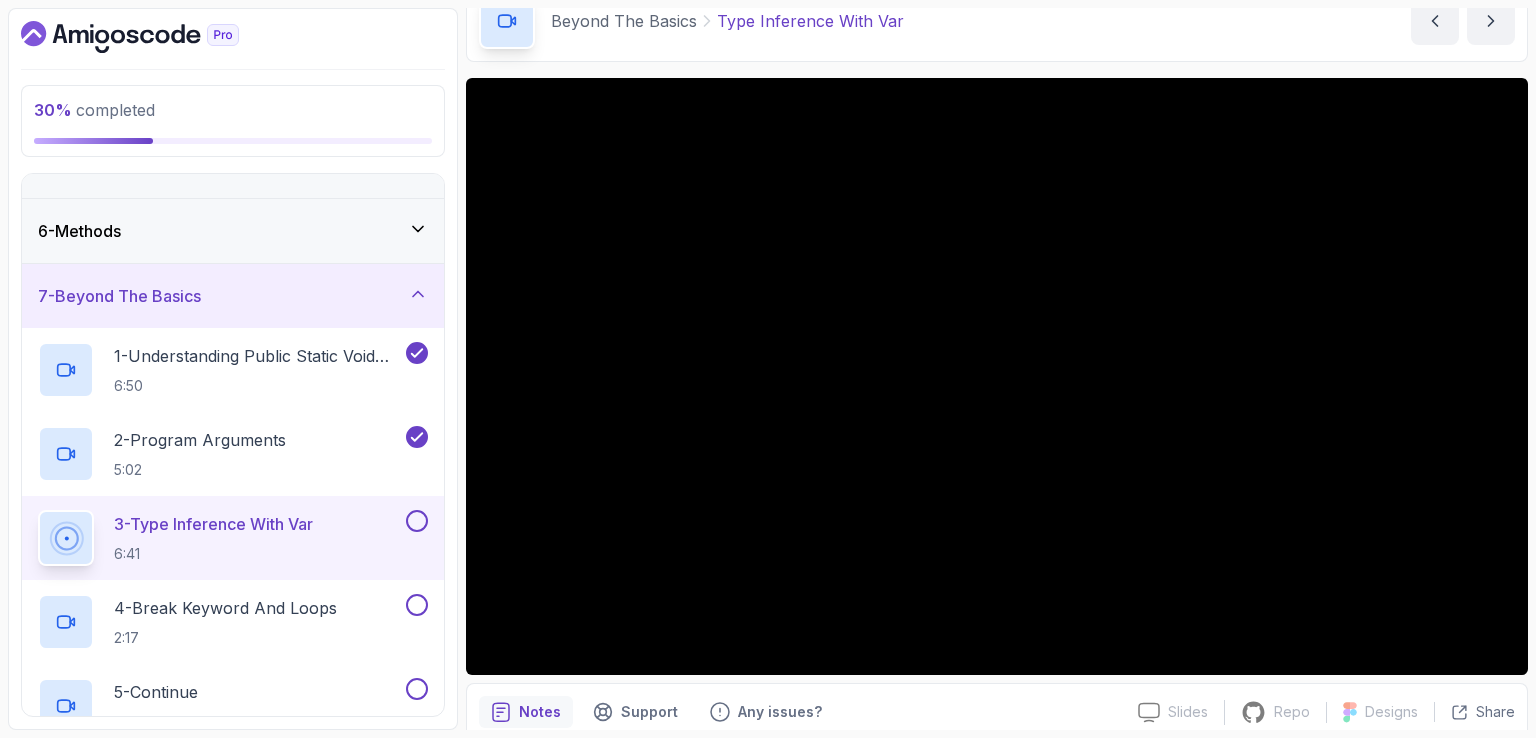 click on "Beyond The Basics Type Inference With Var Type Inference With Var by [LAST]" at bounding box center (997, 21) 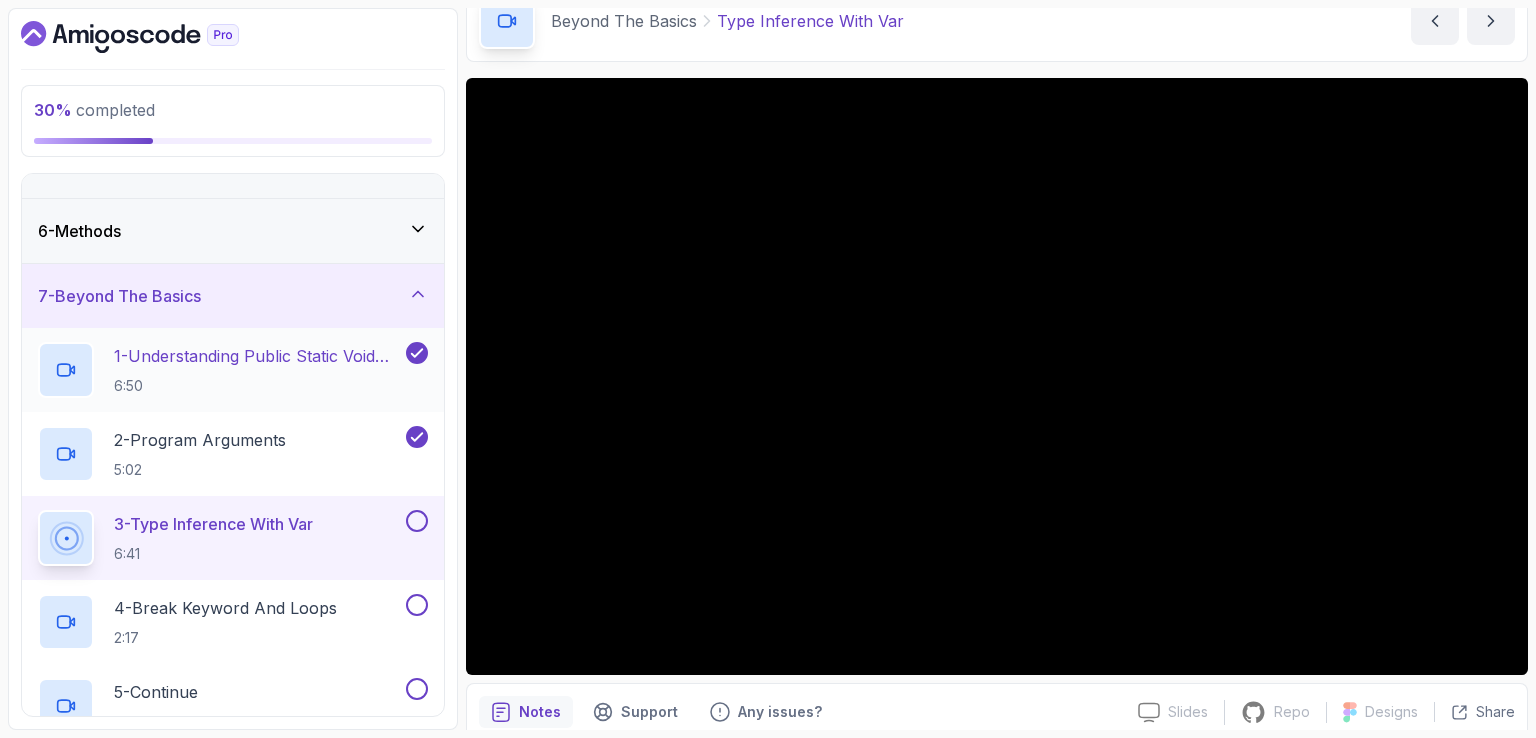 click on "1  -  Understanding Public Static Void Main 6:50" at bounding box center (258, 370) 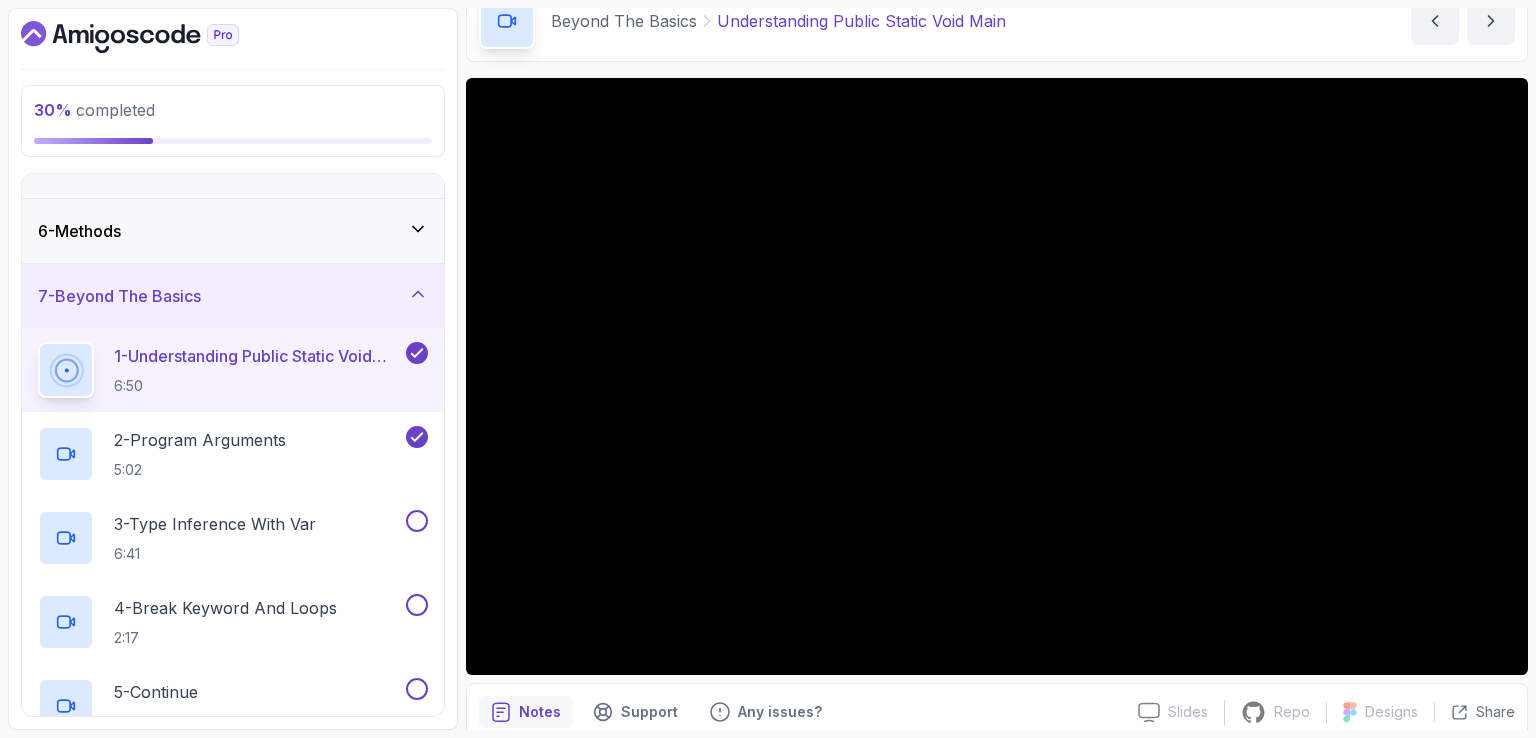 click on "1  -  Understanding Public Static Void Main 6:50" at bounding box center [258, 370] 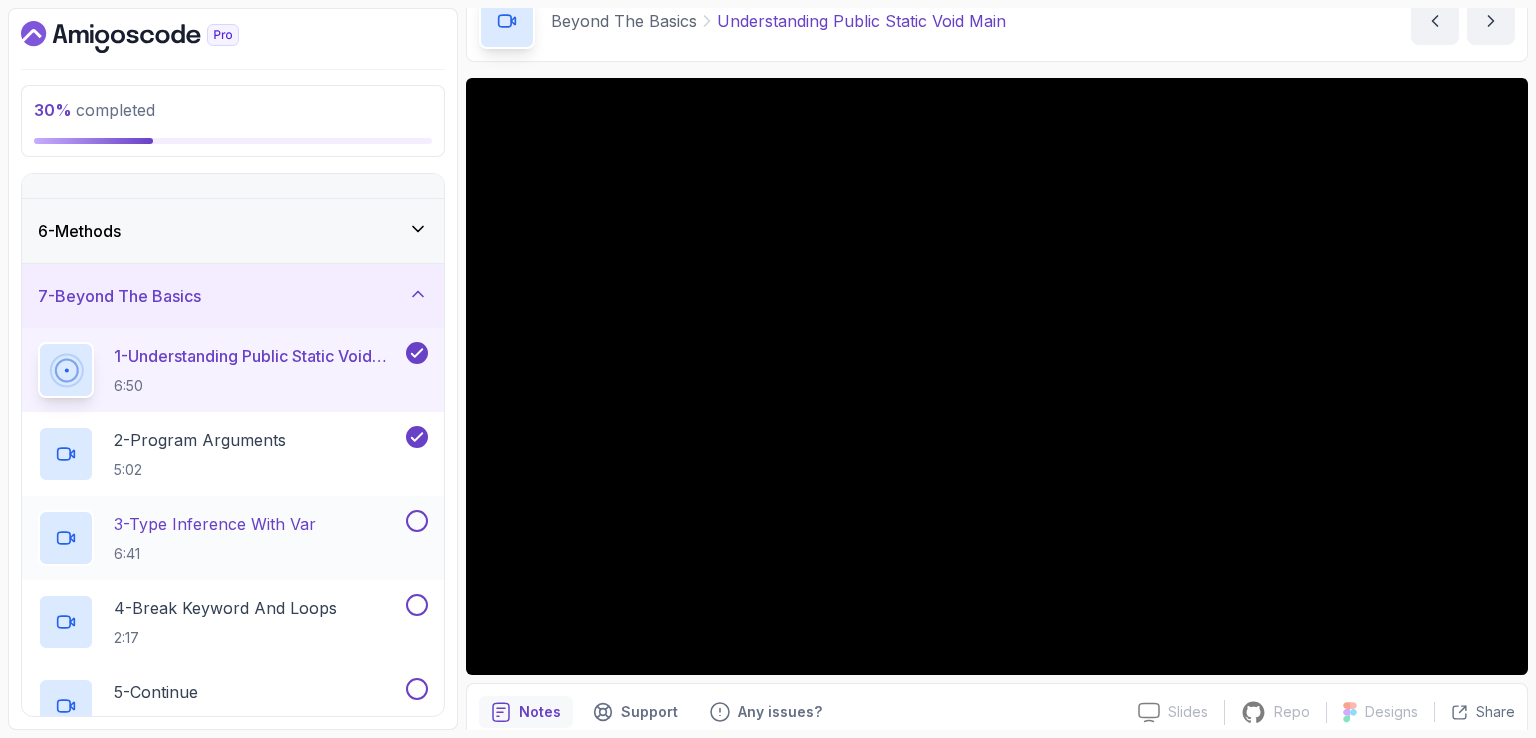 click on "3  -  Type Inference With Var" at bounding box center (215, 524) 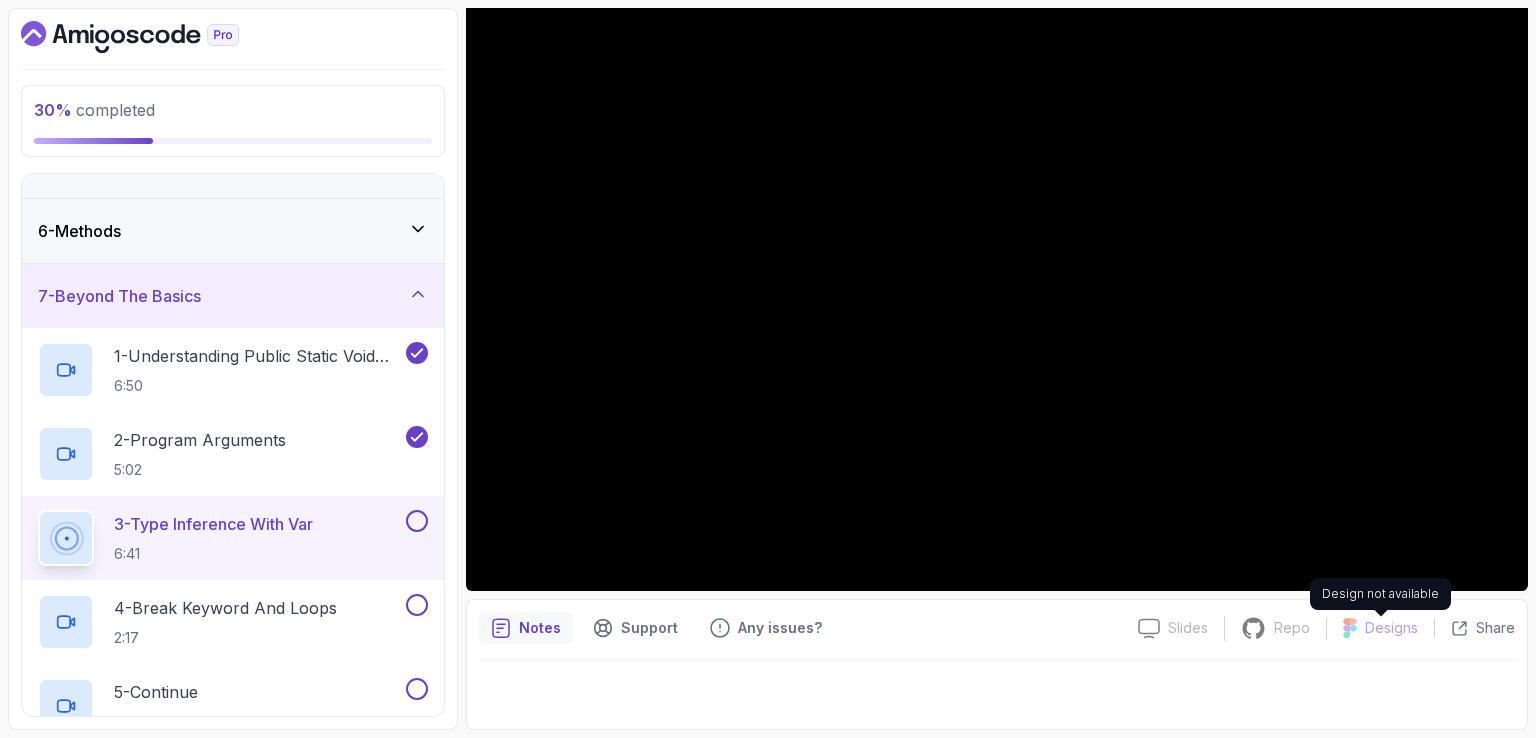 scroll, scrollTop: 84, scrollLeft: 0, axis: vertical 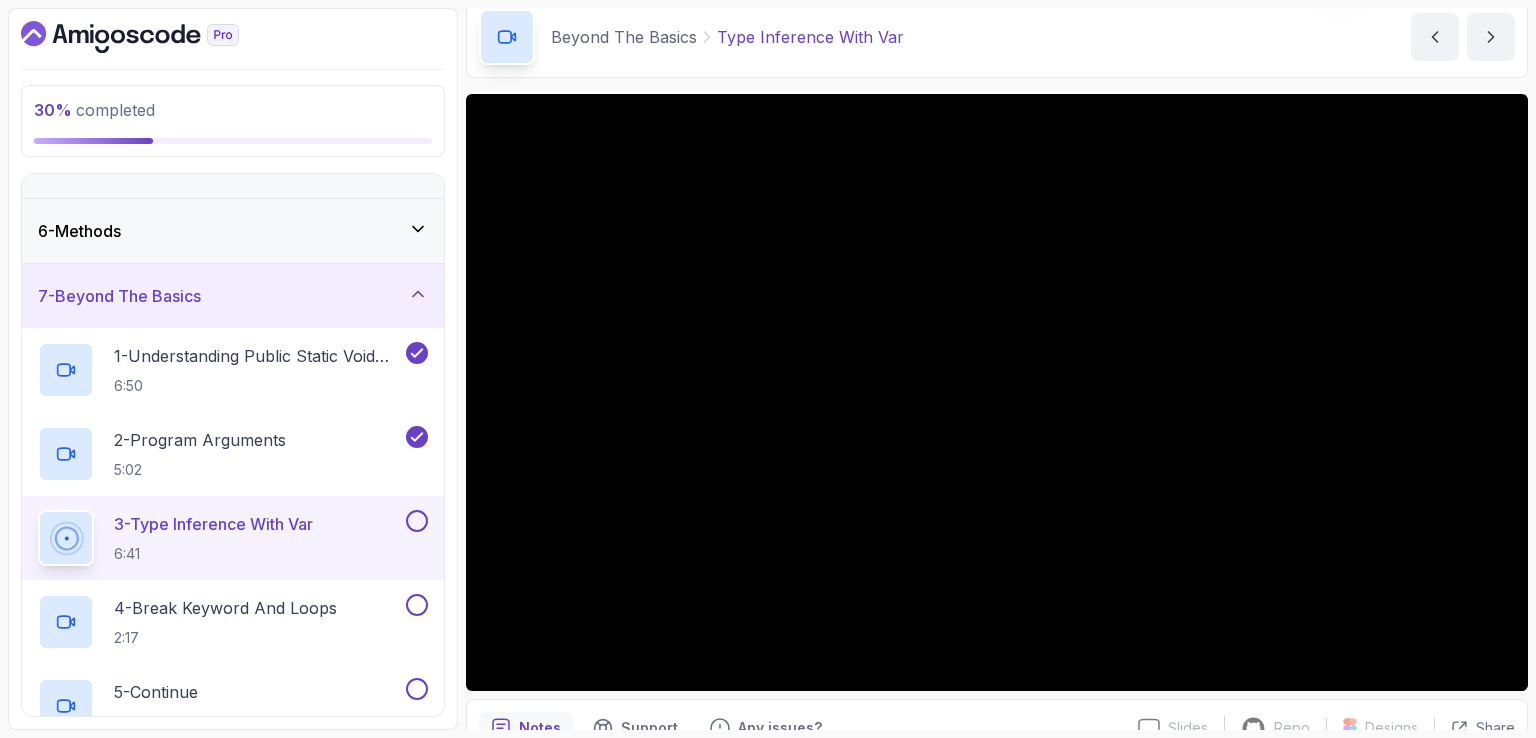 click on "Beyond The Basics Type Inference With Var Type Inference With Var by [LAST]" at bounding box center [997, 37] 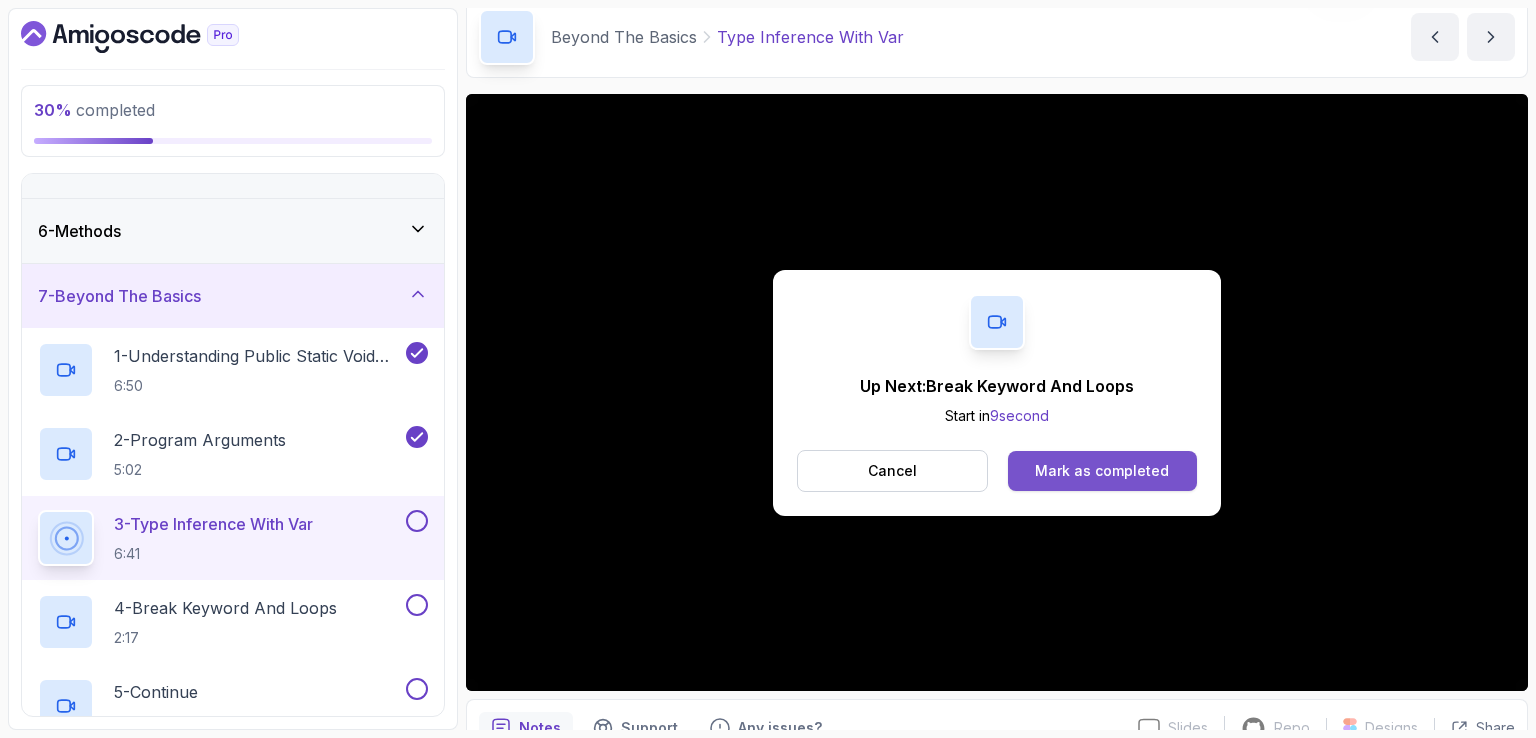 click on "Mark as completed" at bounding box center (1102, 471) 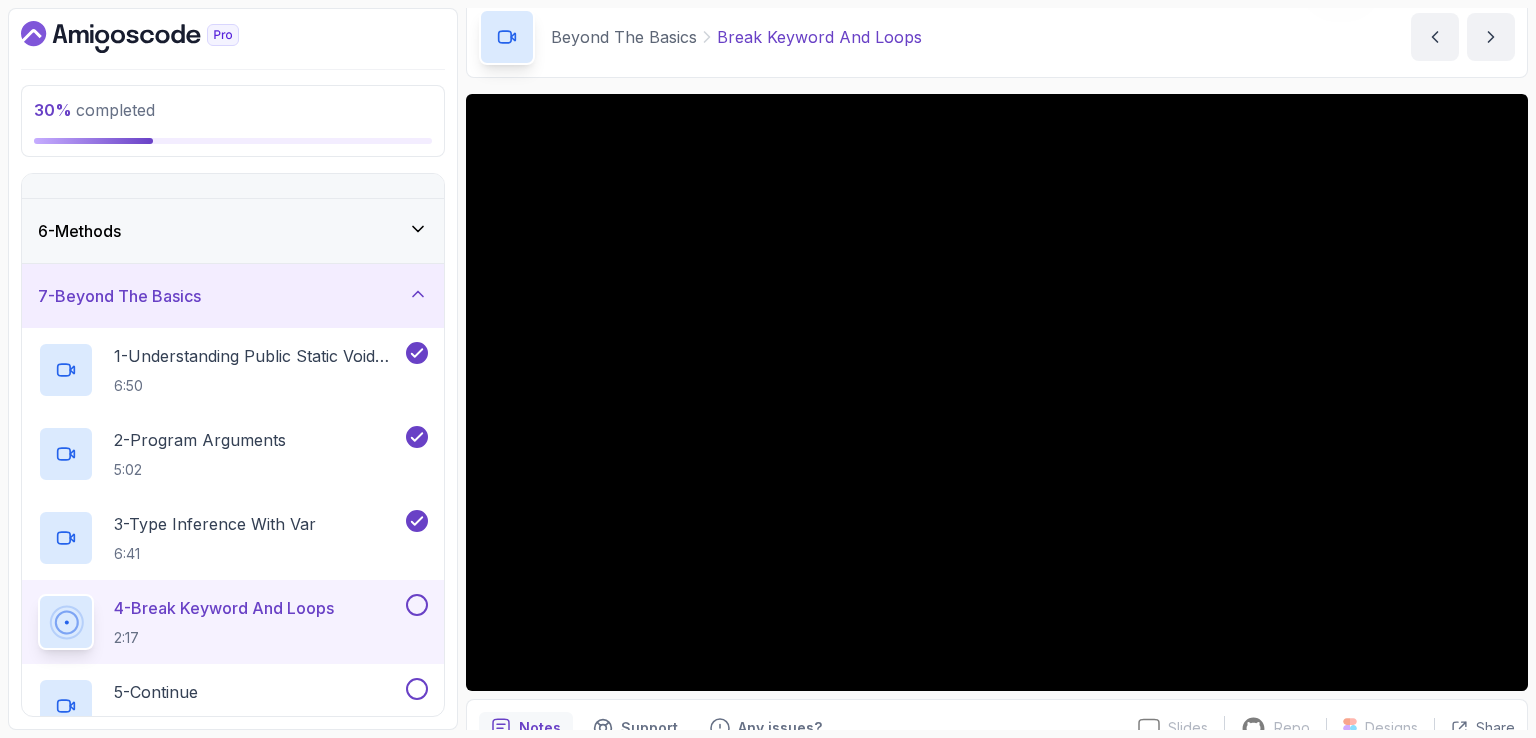 click on "Beyond The Basics Break Keyword And Loops Break Keyword And Loops by [LAST]" at bounding box center (997, 37) 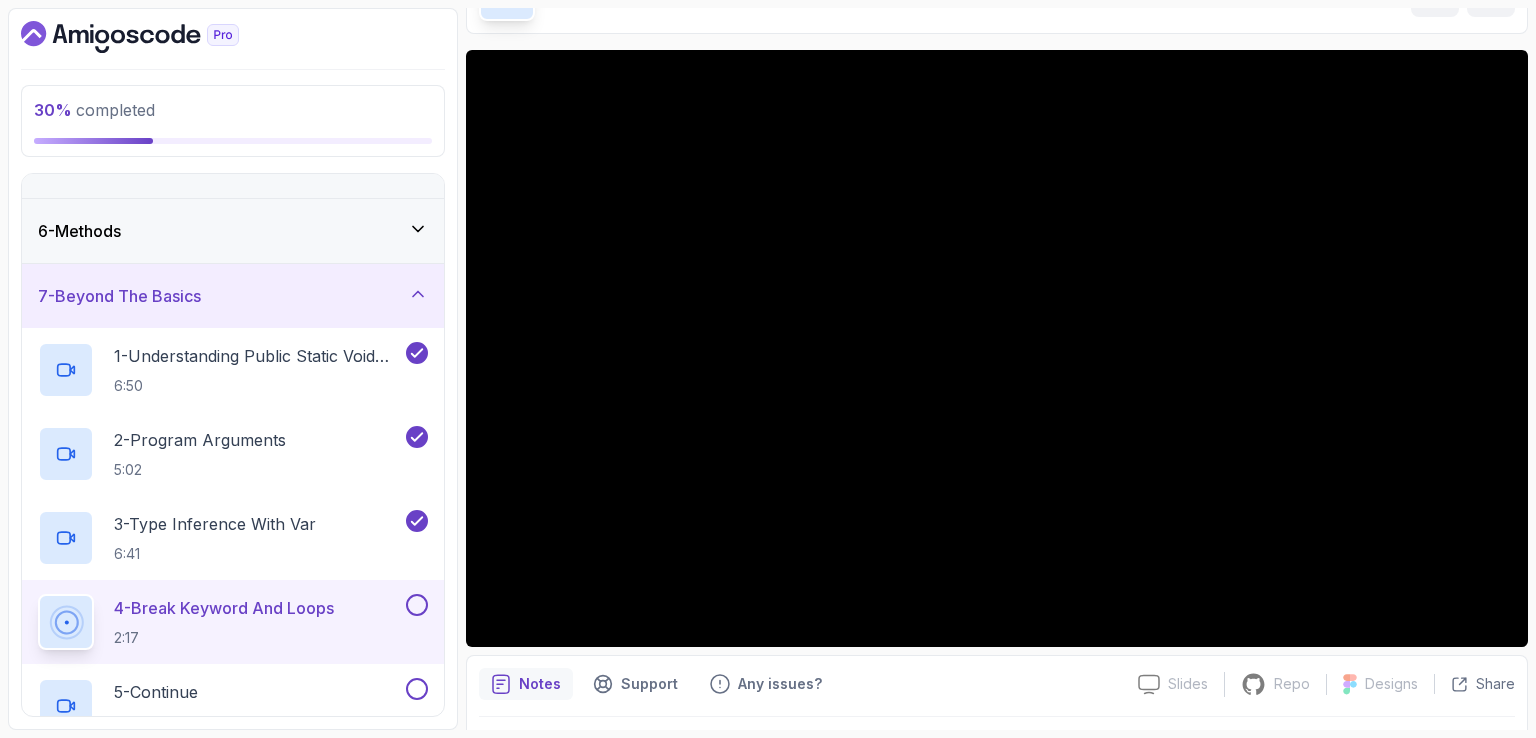 scroll, scrollTop: 84, scrollLeft: 0, axis: vertical 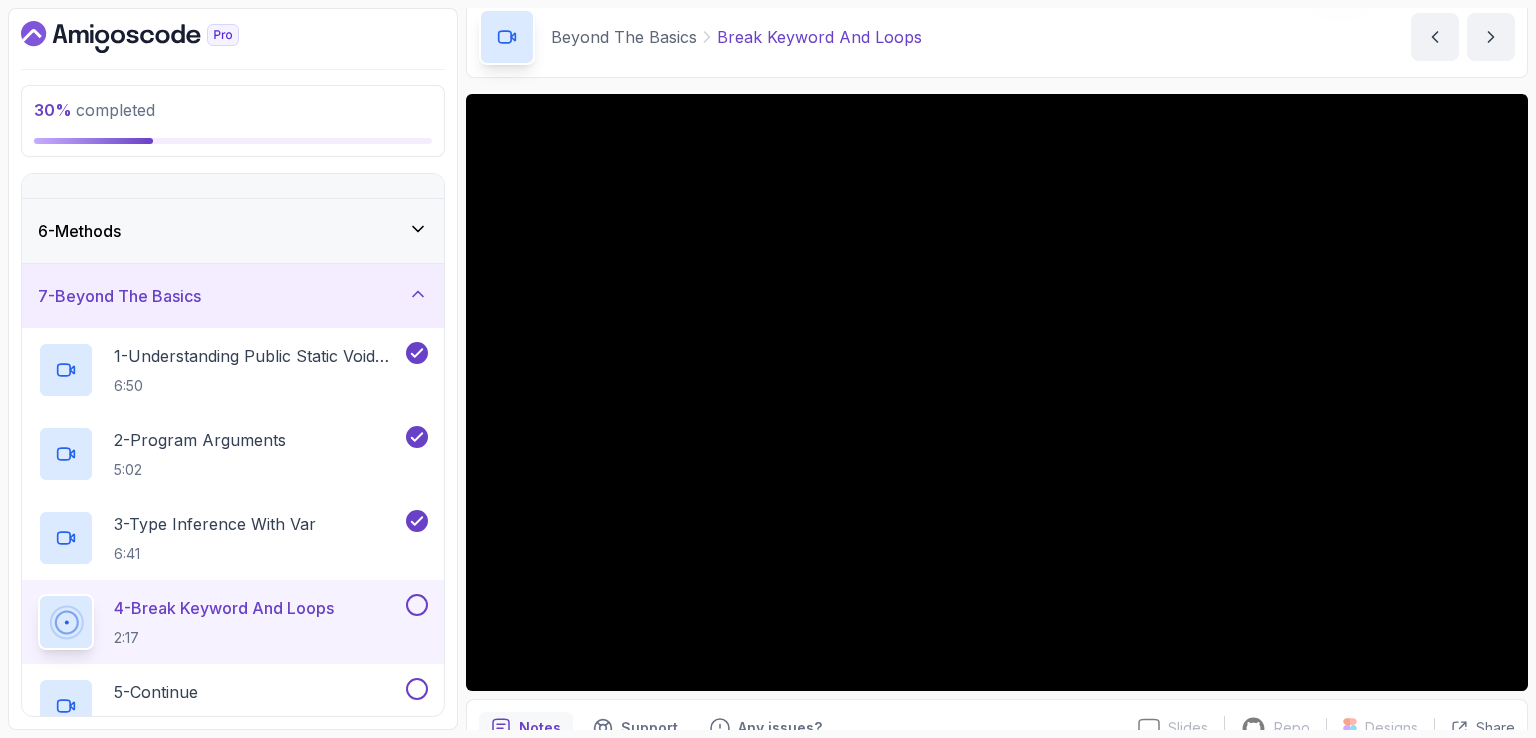 click on "Beyond The Basics Break Keyword And Loops Break Keyword And Loops by [LAST]" at bounding box center [997, 37] 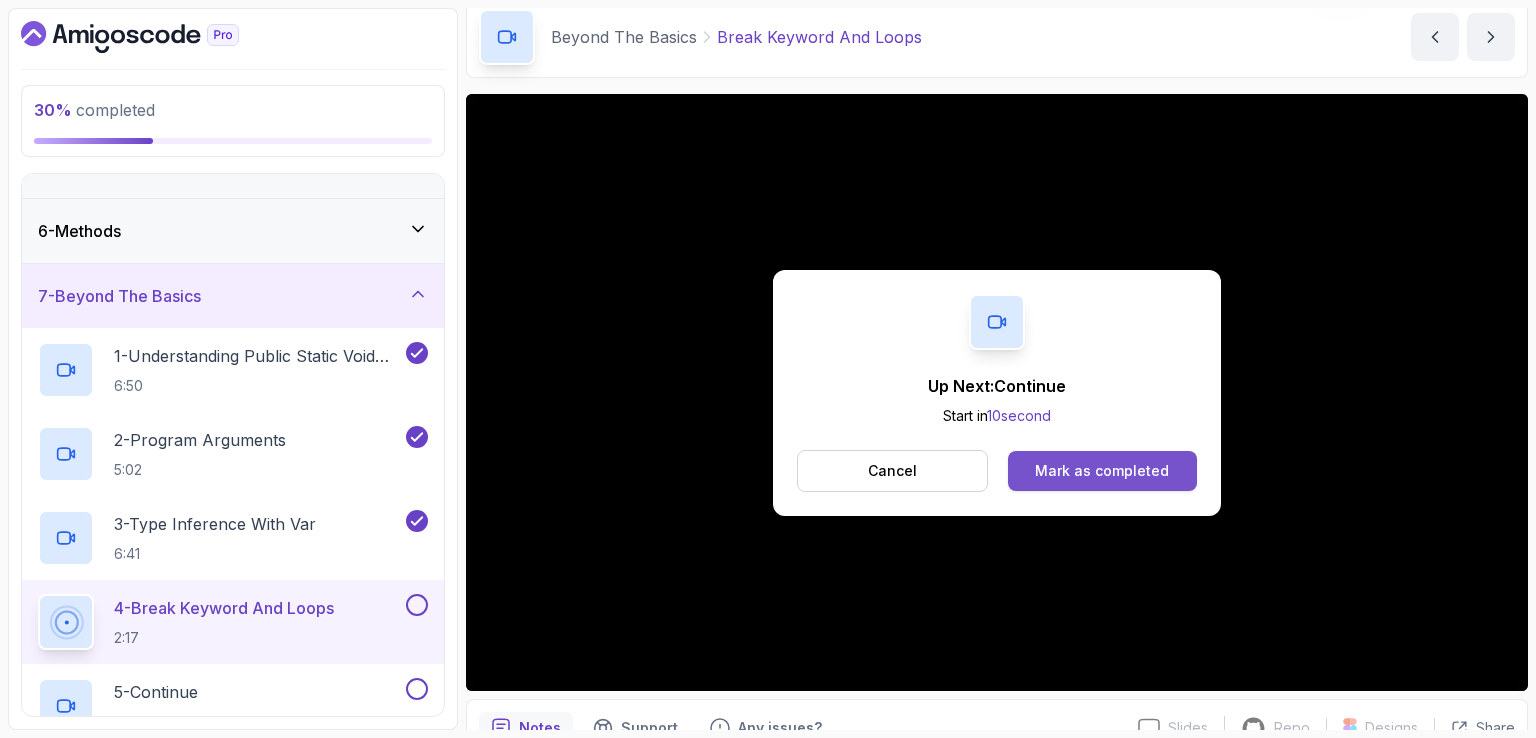 click on "Mark as completed" at bounding box center (1102, 471) 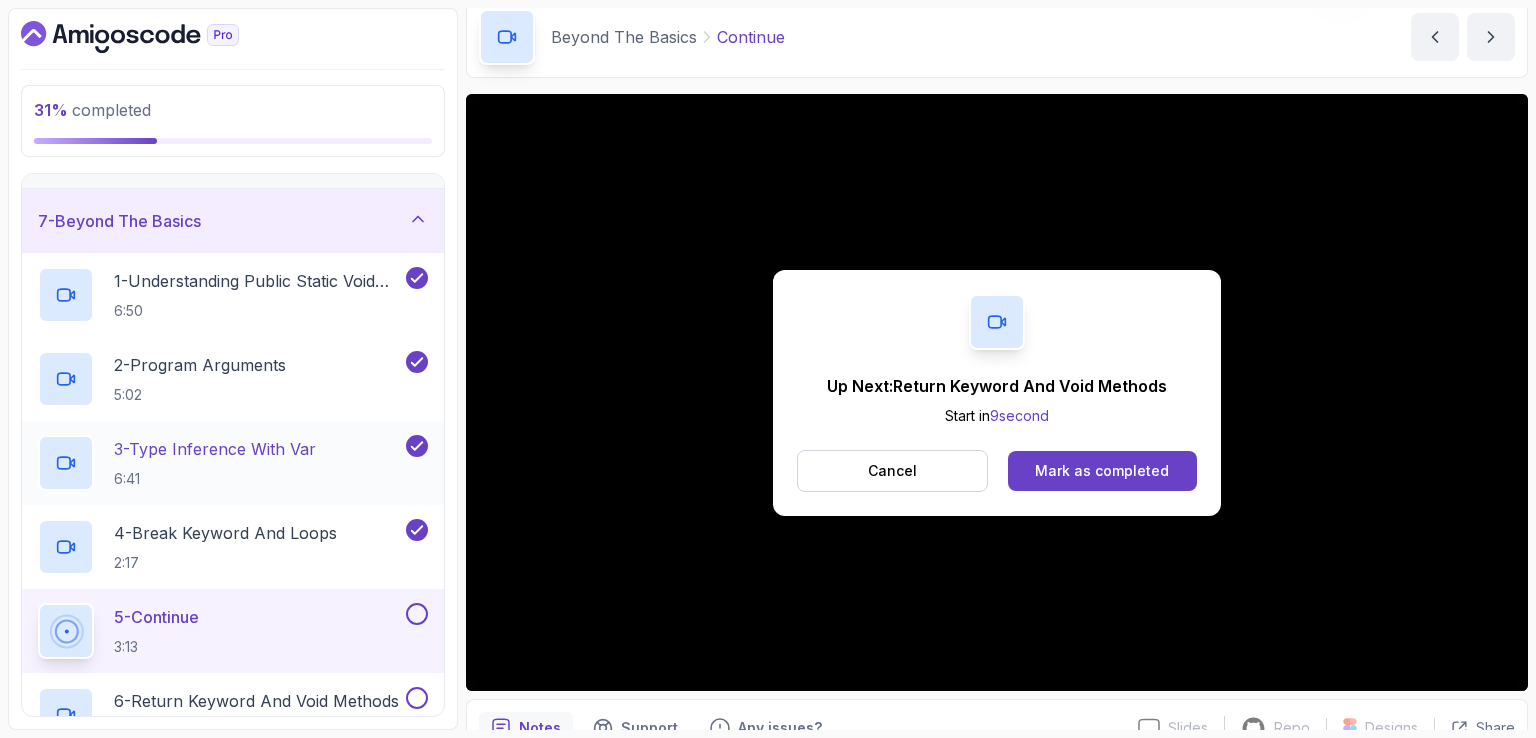 scroll, scrollTop: 500, scrollLeft: 0, axis: vertical 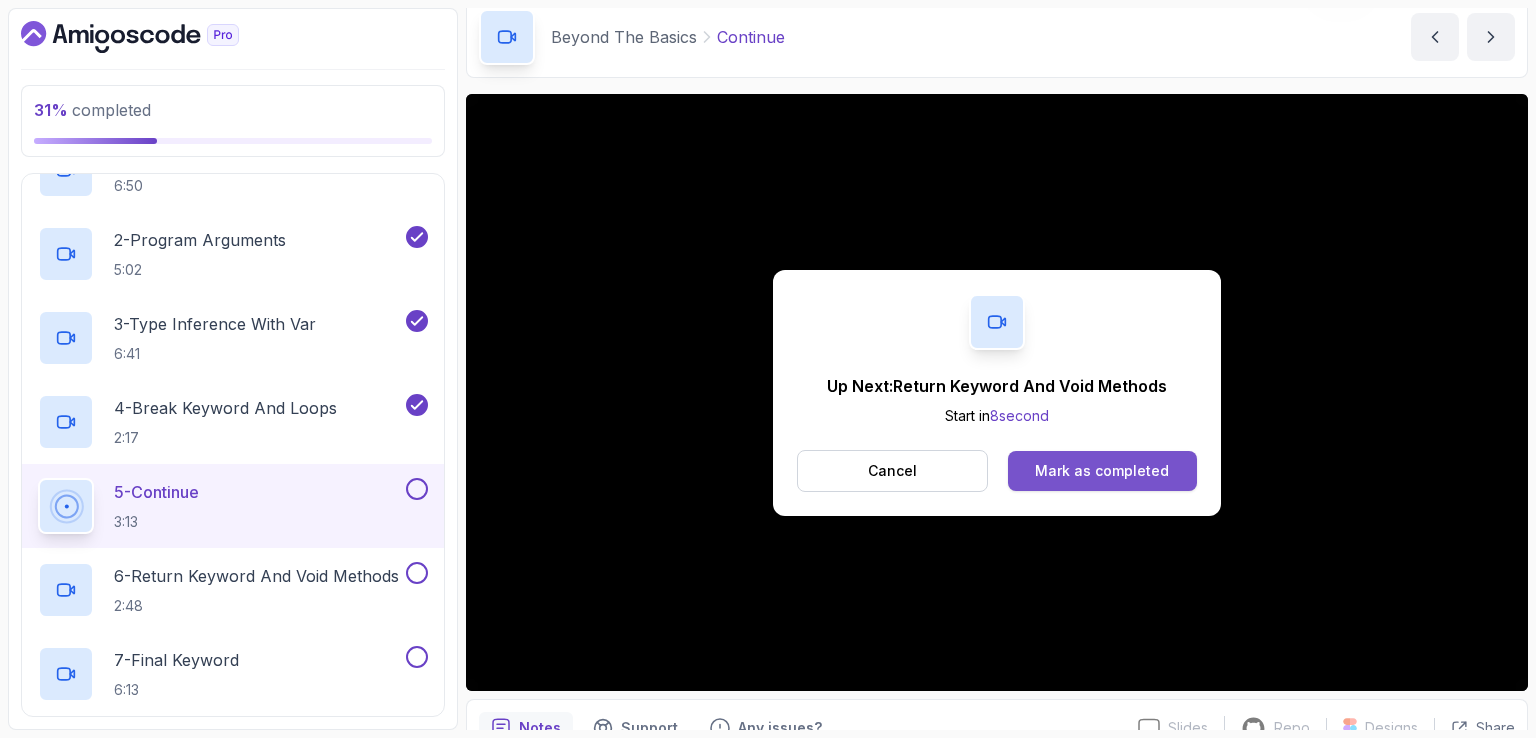 click on "Mark as completed" at bounding box center [1102, 471] 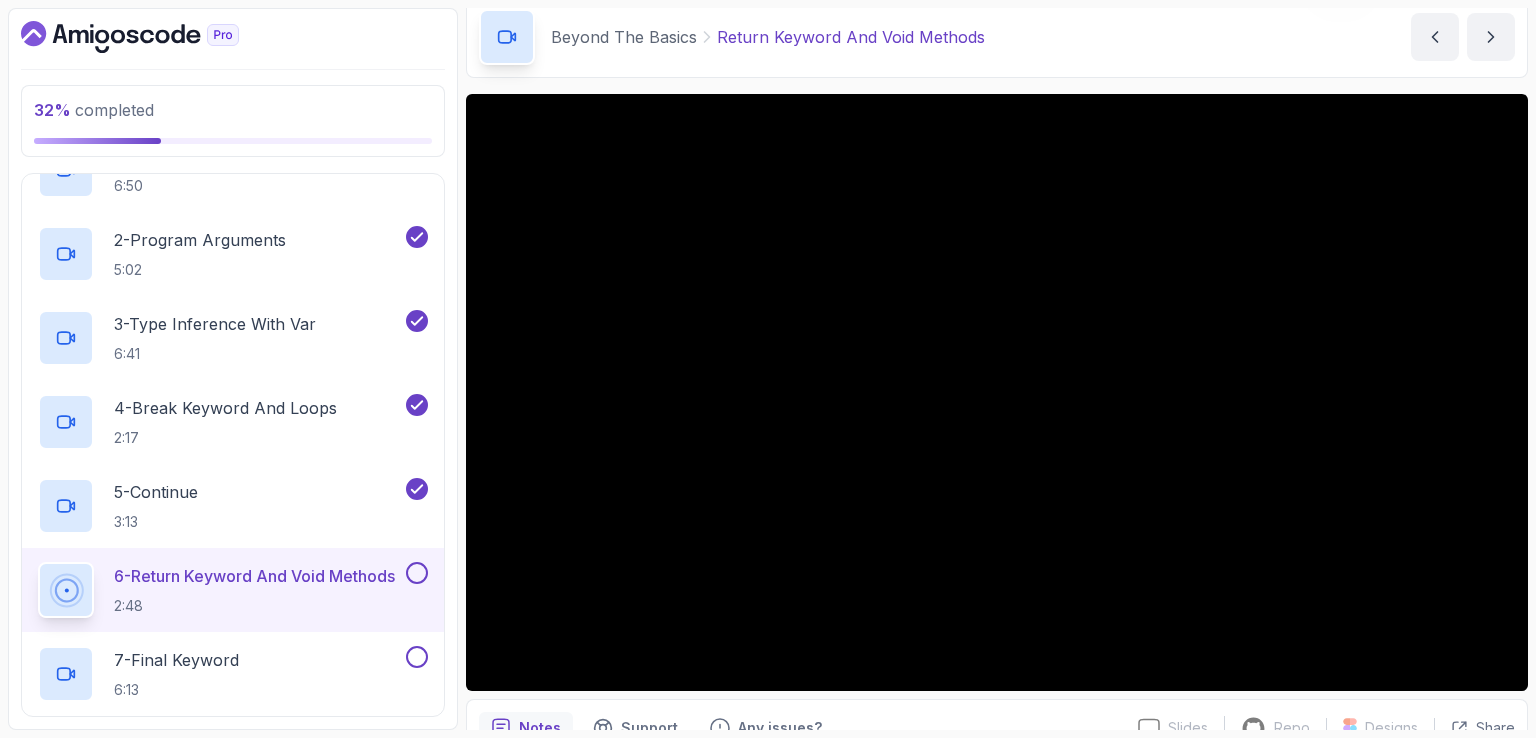 click on "Beyond The Basics Return Keyword And Void Methods Return Keyword And Void Methods by [LAST]" at bounding box center [997, 37] 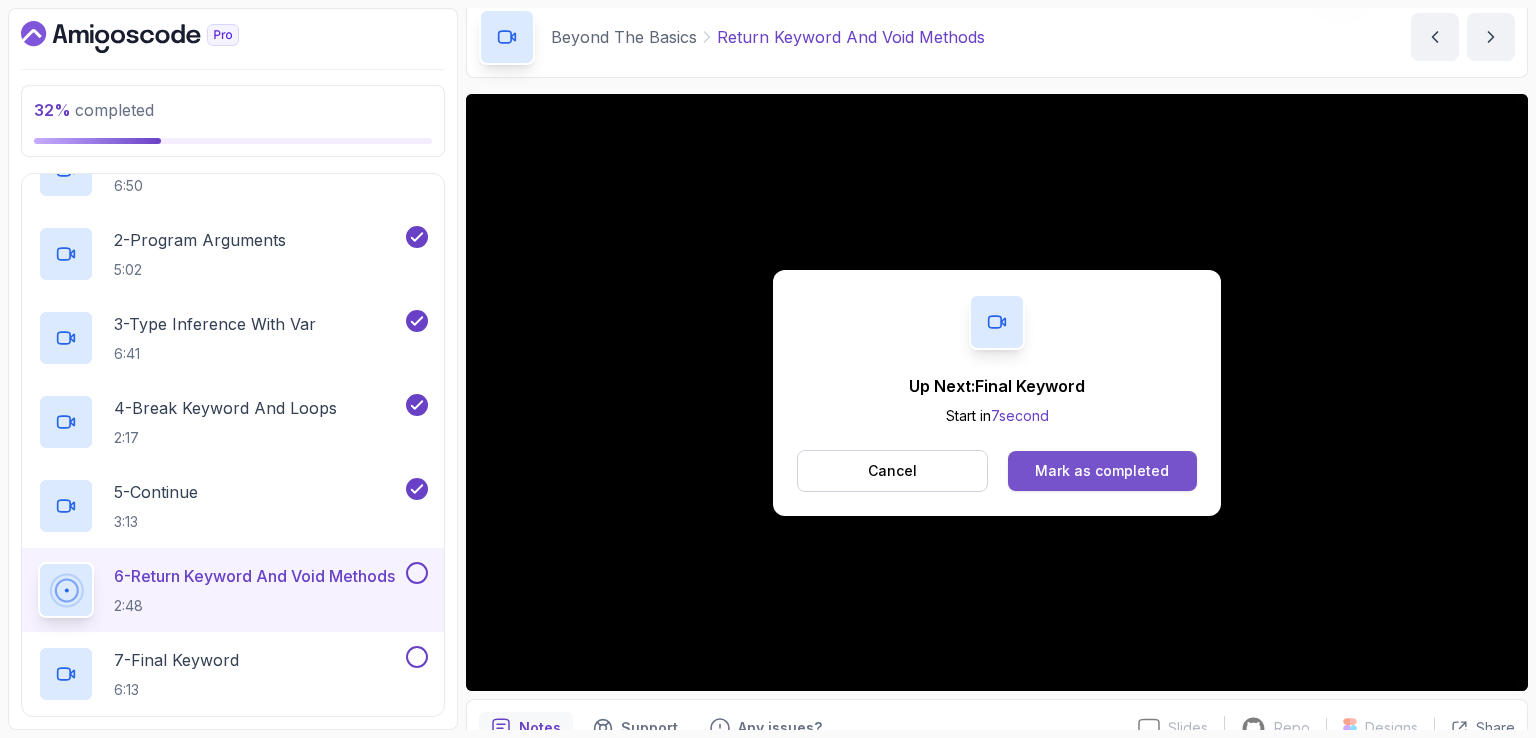 click on "Mark as completed" at bounding box center (1102, 471) 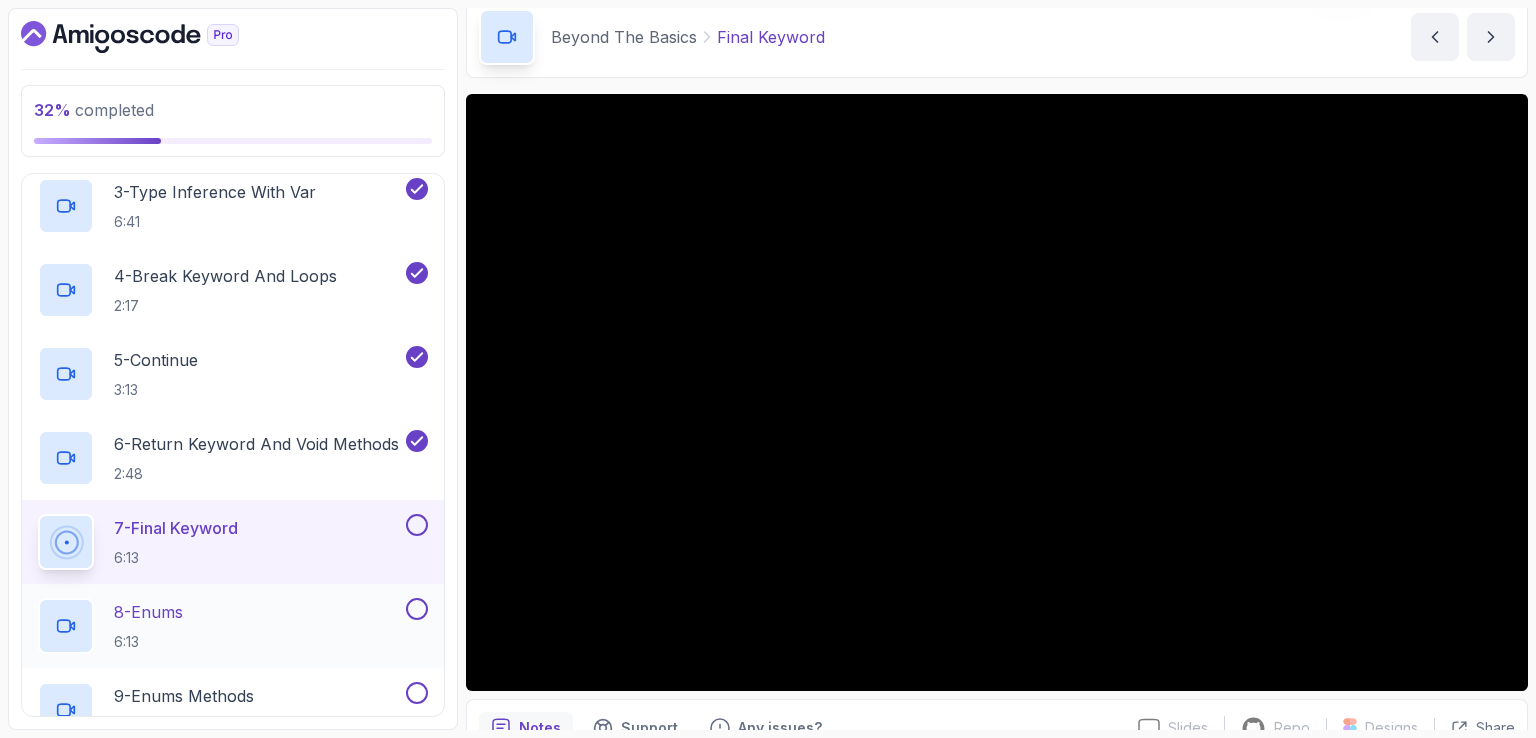 scroll, scrollTop: 700, scrollLeft: 0, axis: vertical 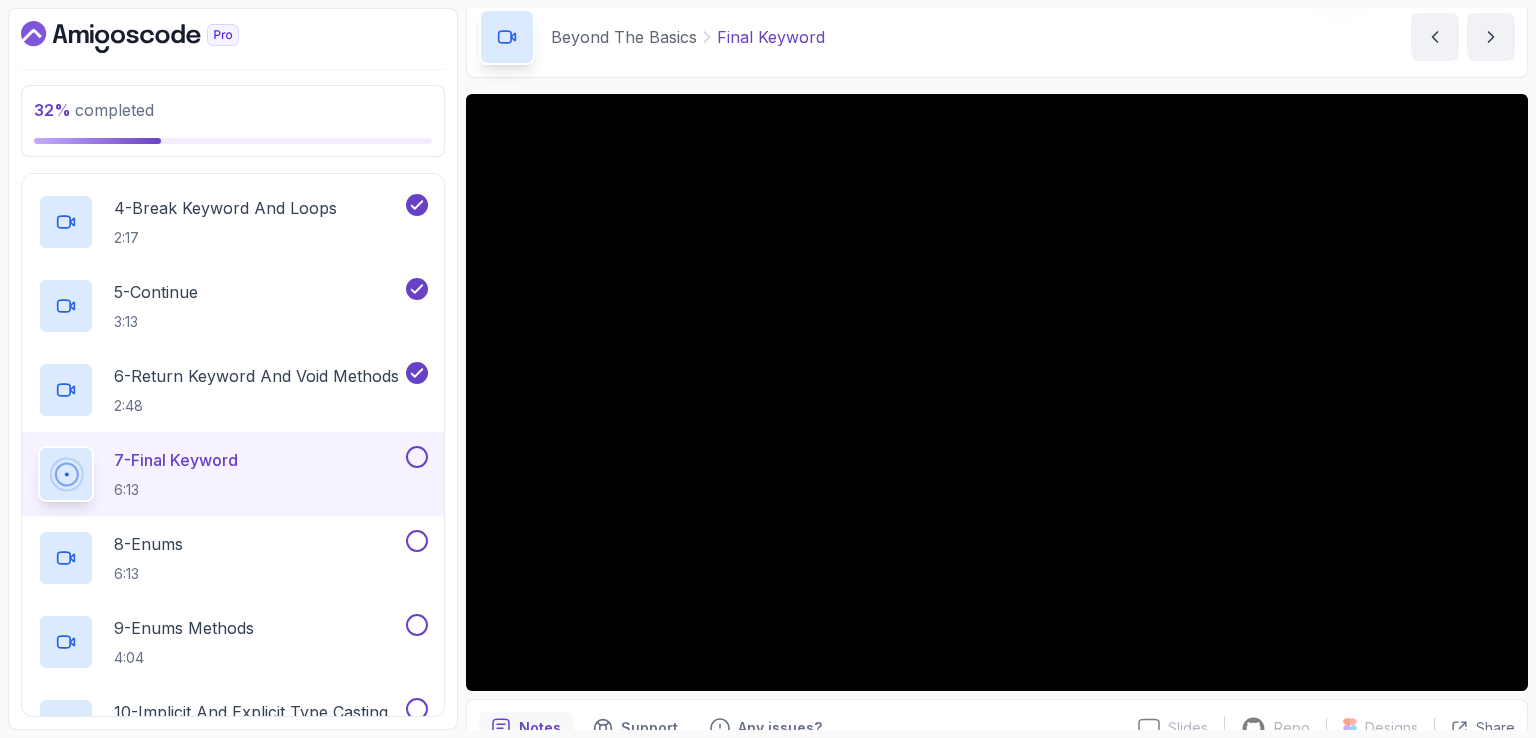 click on "Beyond The Basics Final Keyword Final Keyword by [LAST]" at bounding box center [997, 37] 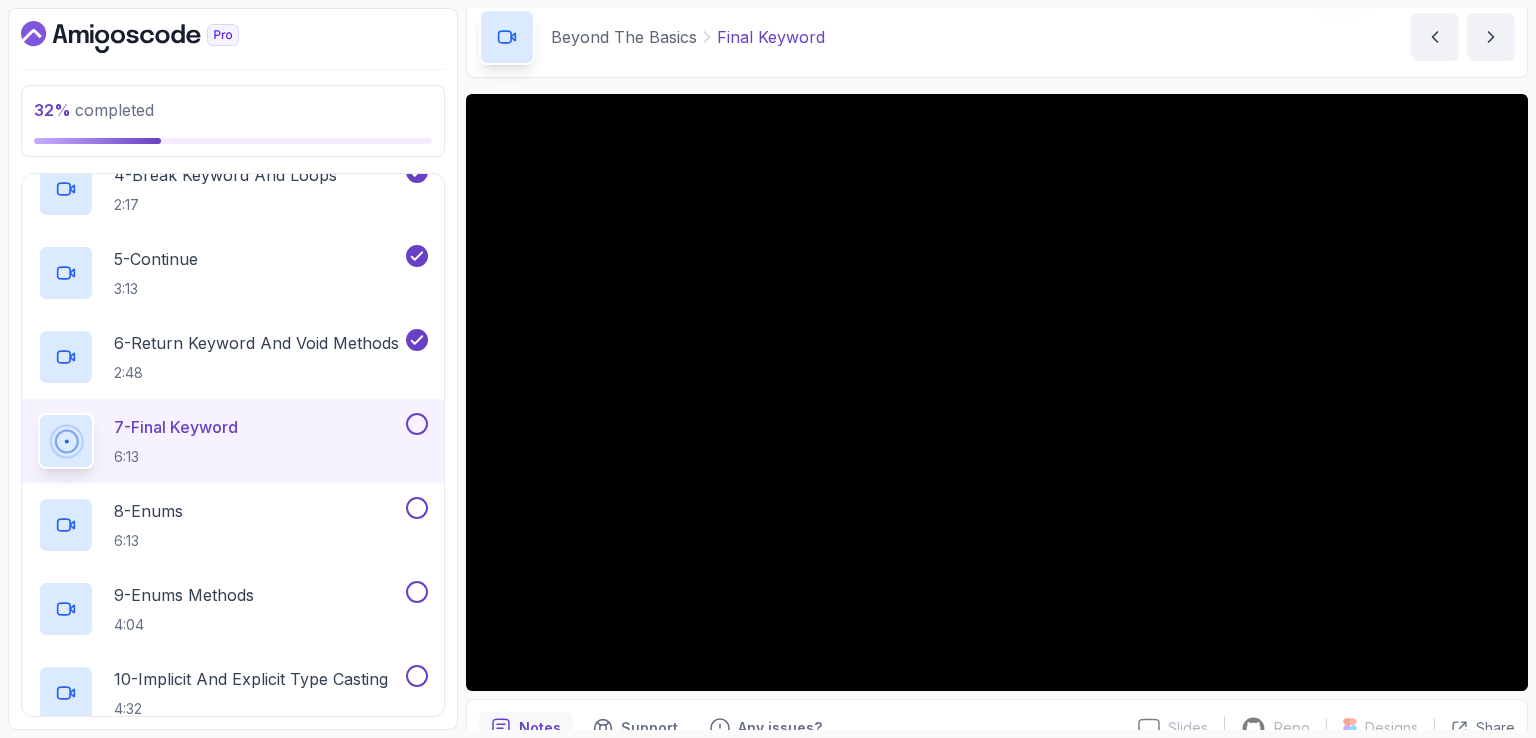 scroll, scrollTop: 700, scrollLeft: 0, axis: vertical 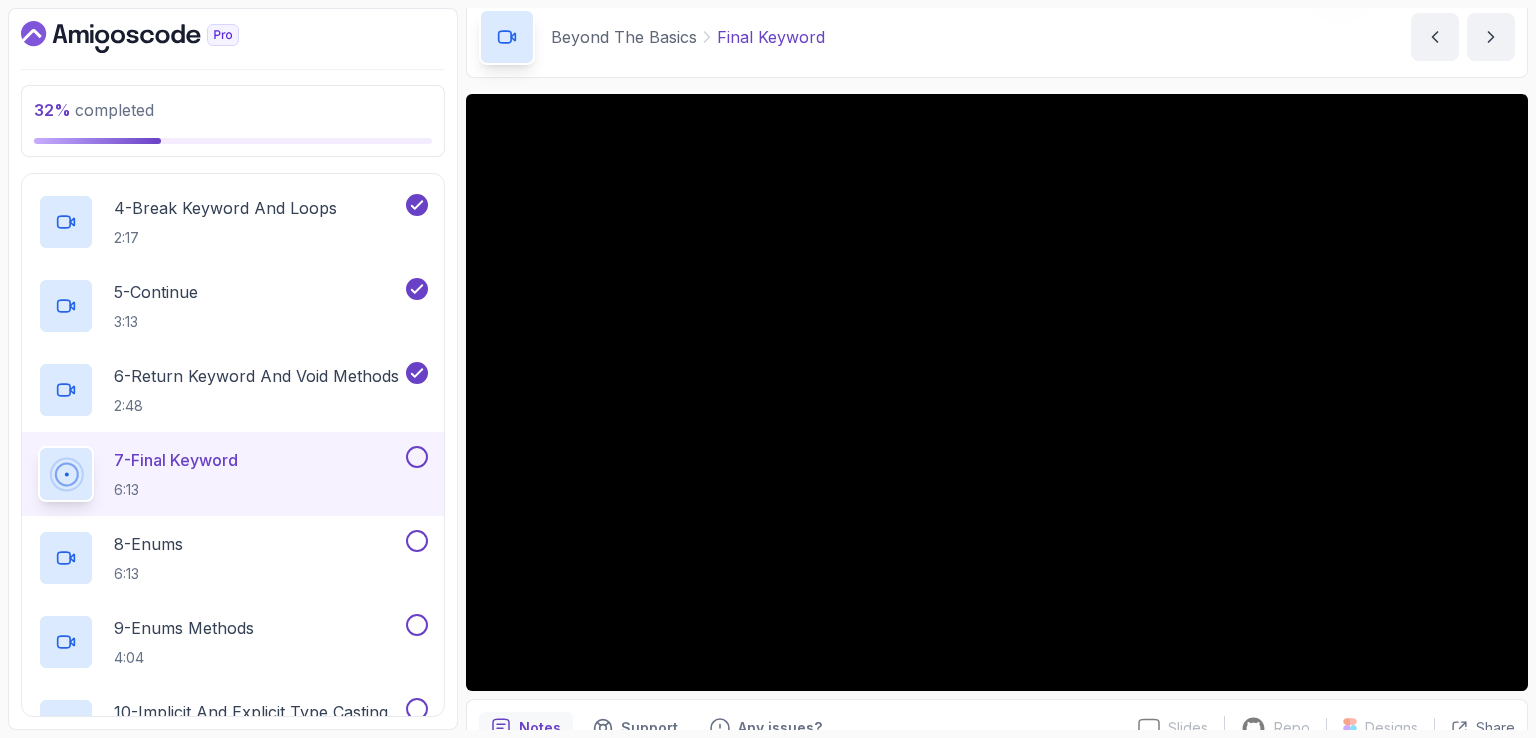 click on "Beyond The Basics Final Keyword Final Keyword by [LAST]" at bounding box center (997, 37) 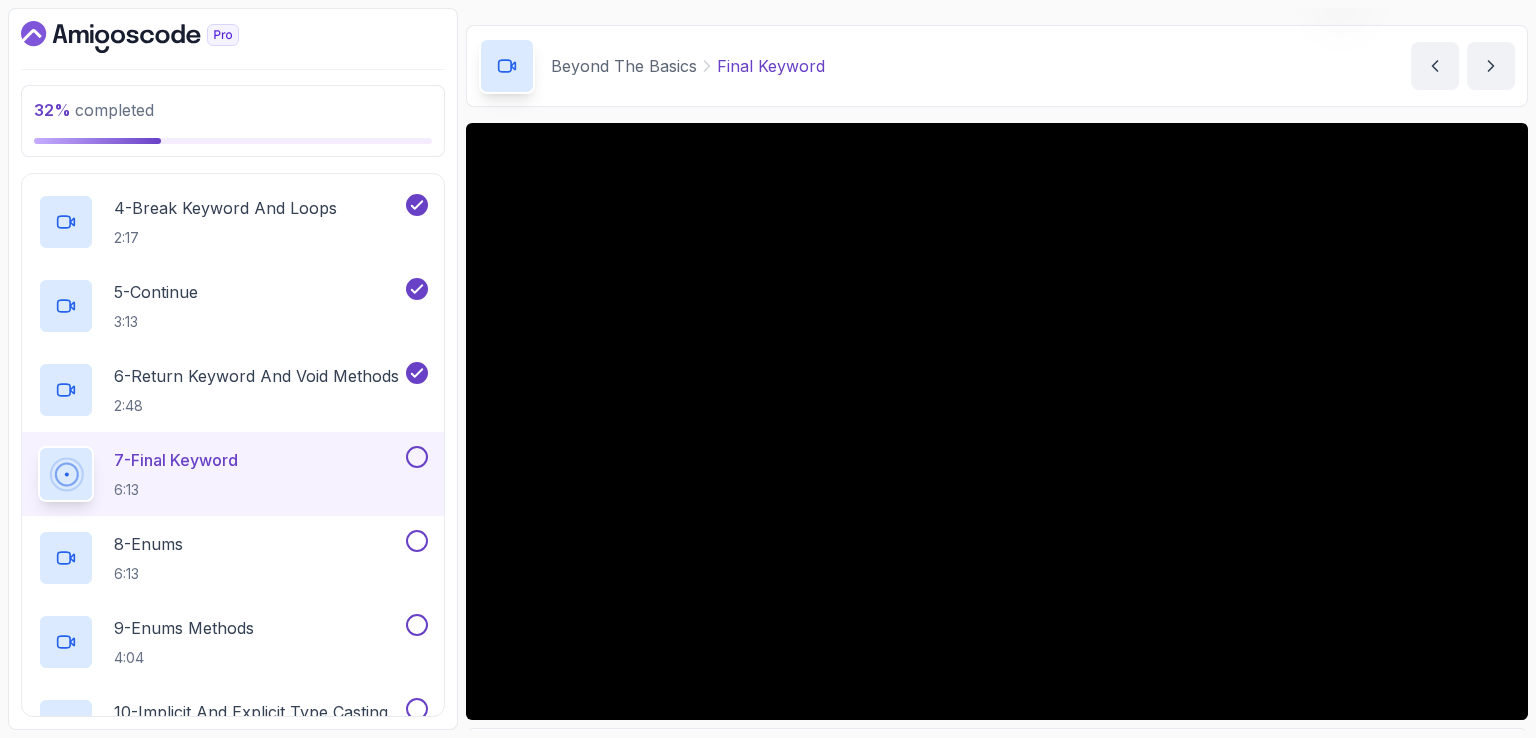 scroll, scrollTop: 0, scrollLeft: 0, axis: both 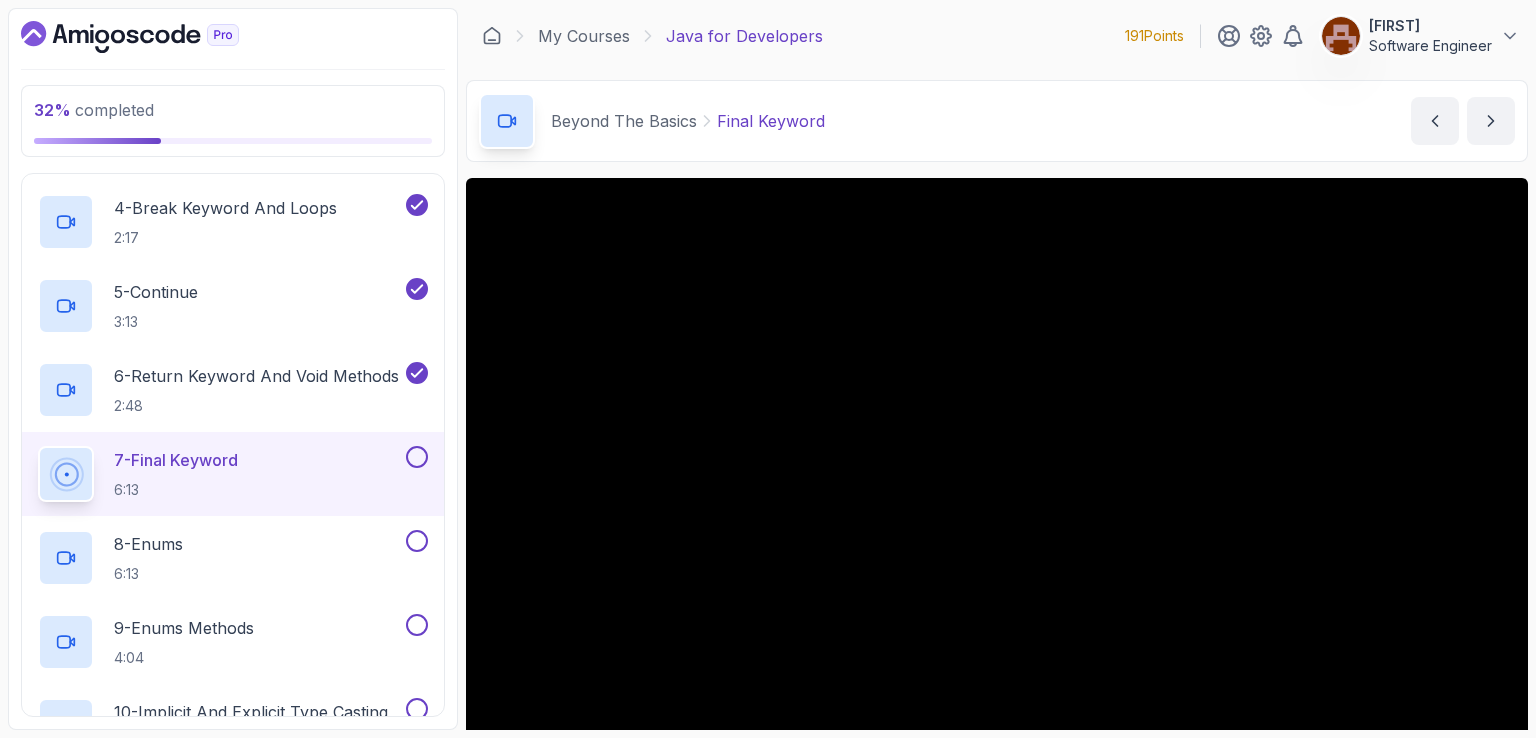 click on "Beyond The Basics Final Keyword Final Keyword by [LAST]" at bounding box center [997, 121] 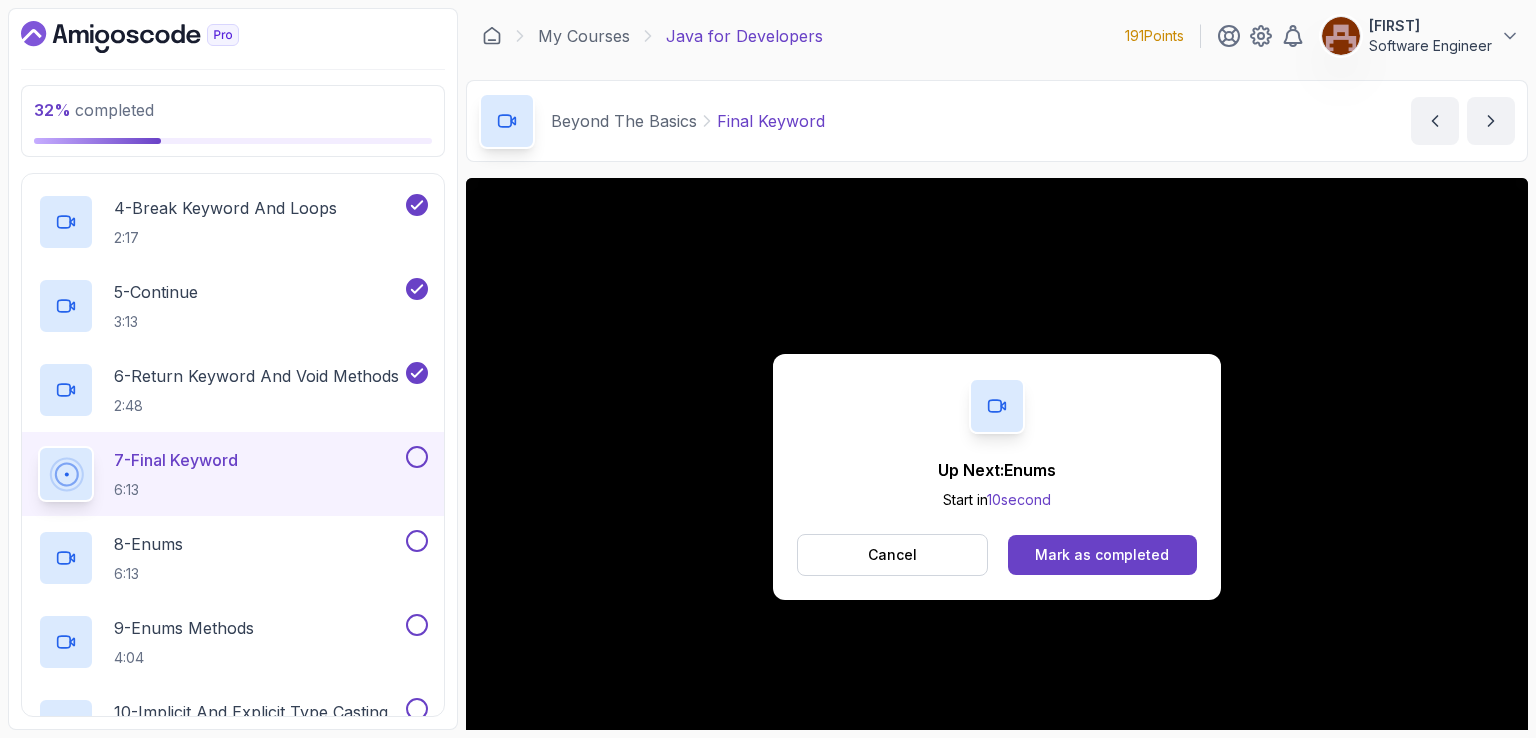 click on "Beyond The Basics Final Keyword Final Keyword by [LAST]" at bounding box center [997, 121] 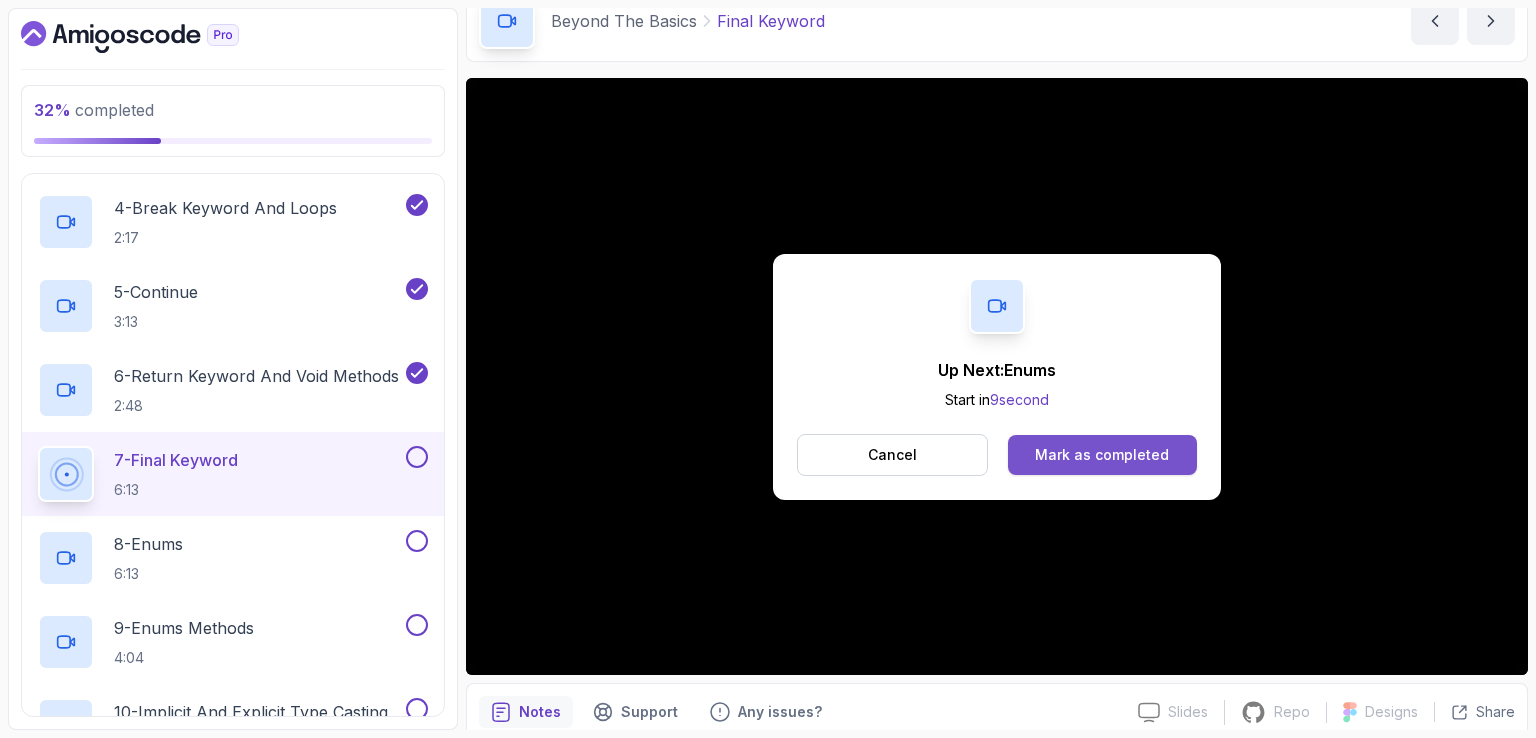 click on "Mark as completed" at bounding box center (1102, 455) 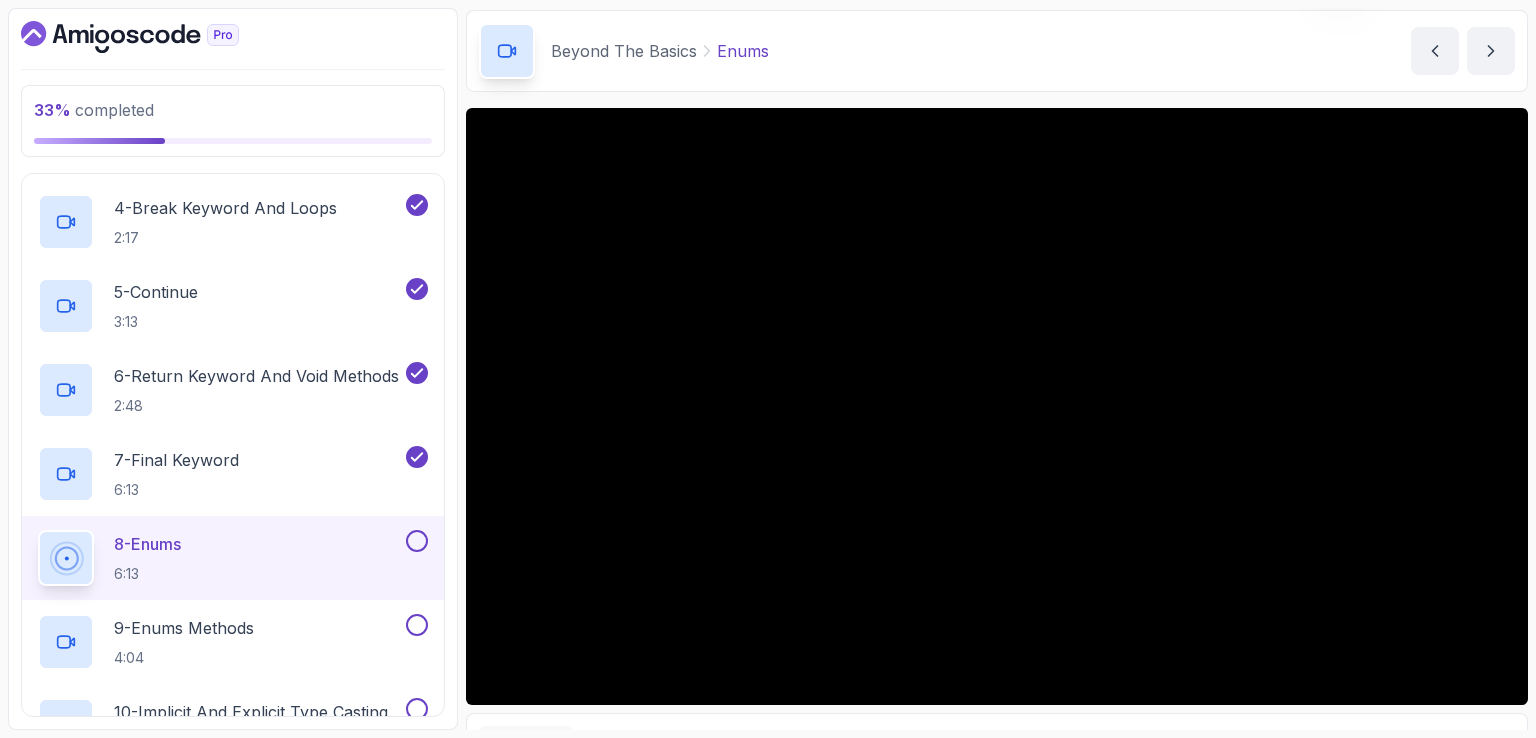 scroll, scrollTop: 100, scrollLeft: 0, axis: vertical 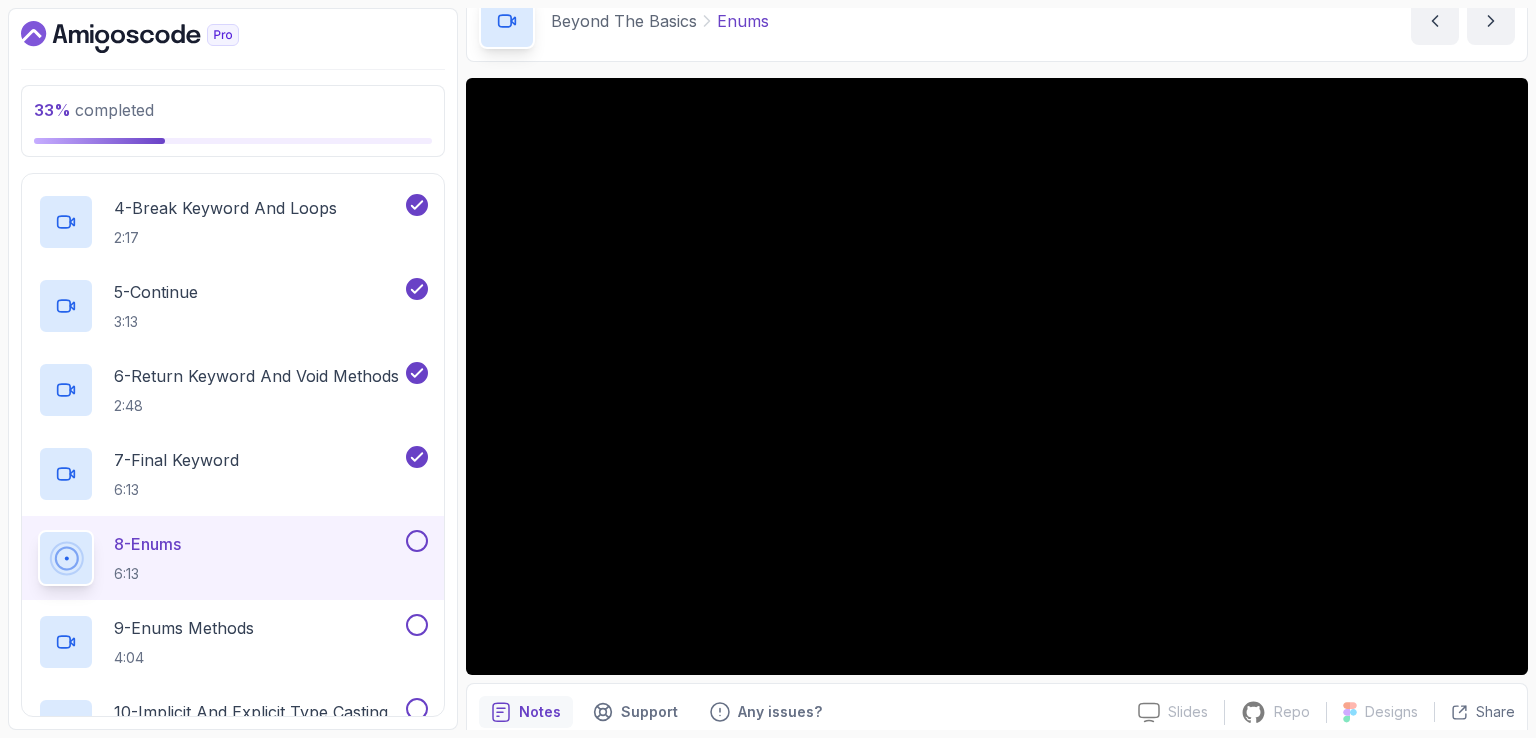 click on "Beyond The Basics Enums Enums by [LAST]" at bounding box center [997, 21] 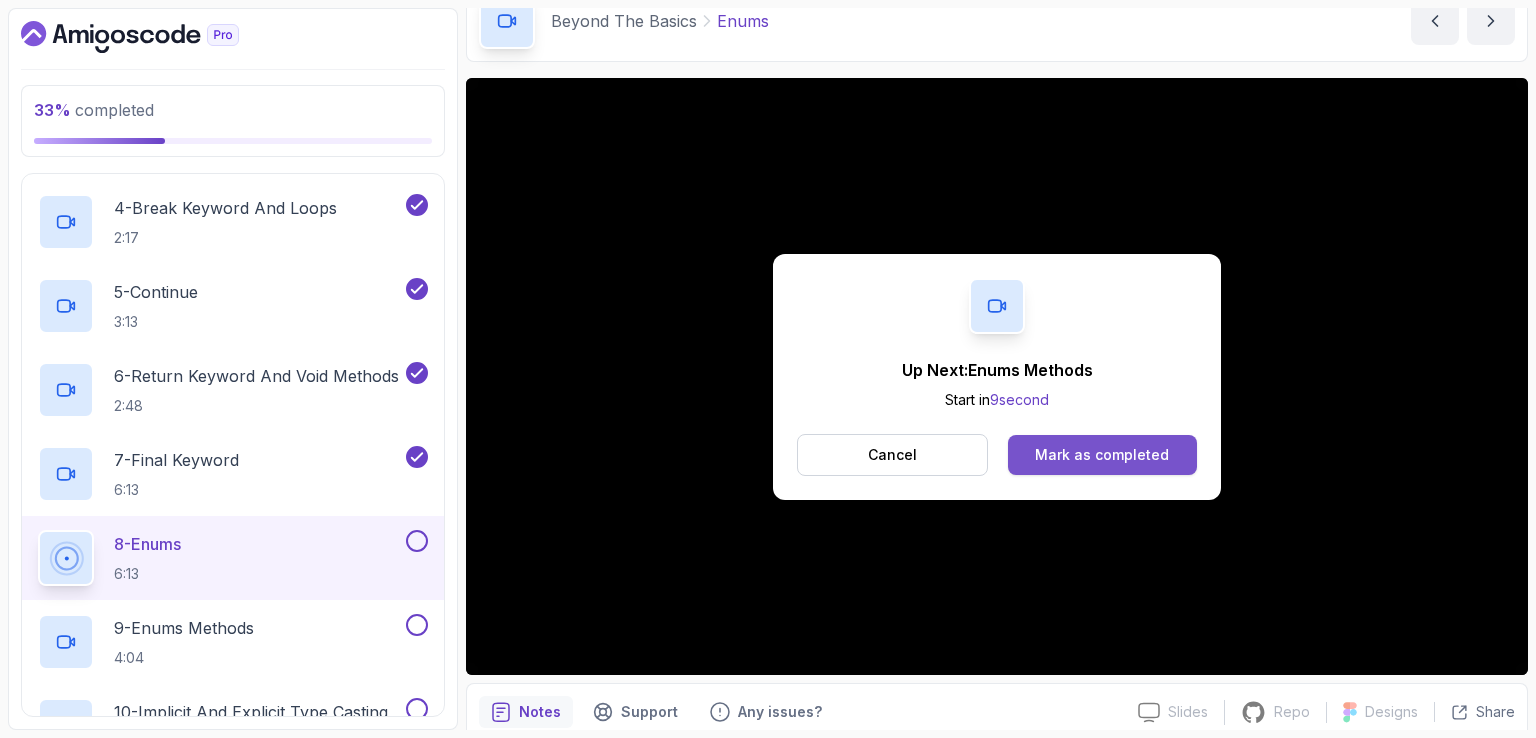 click on "Mark as completed" at bounding box center [1102, 455] 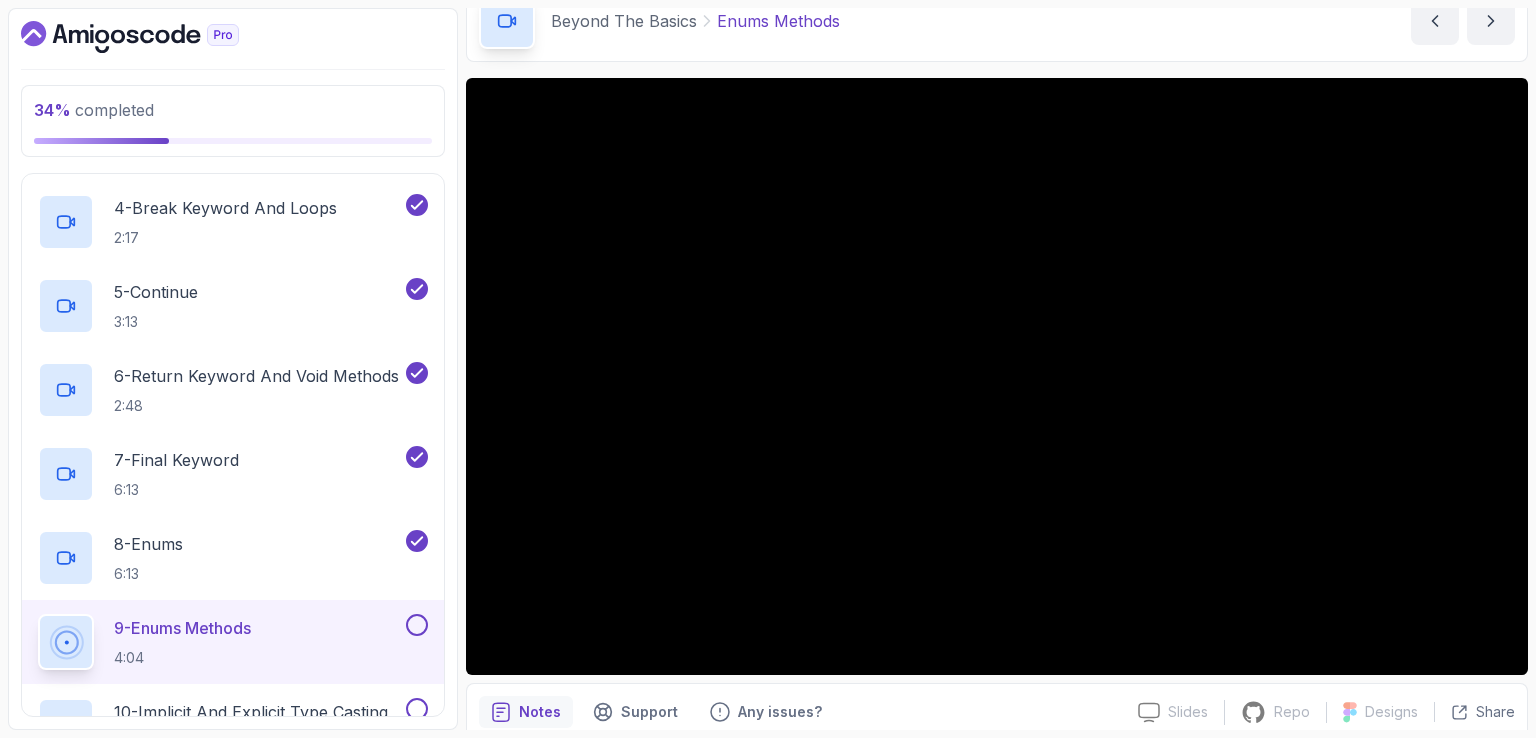 click on "Beyond The Basics Enums Methods Enums Methods by [LAST]" at bounding box center [997, 21] 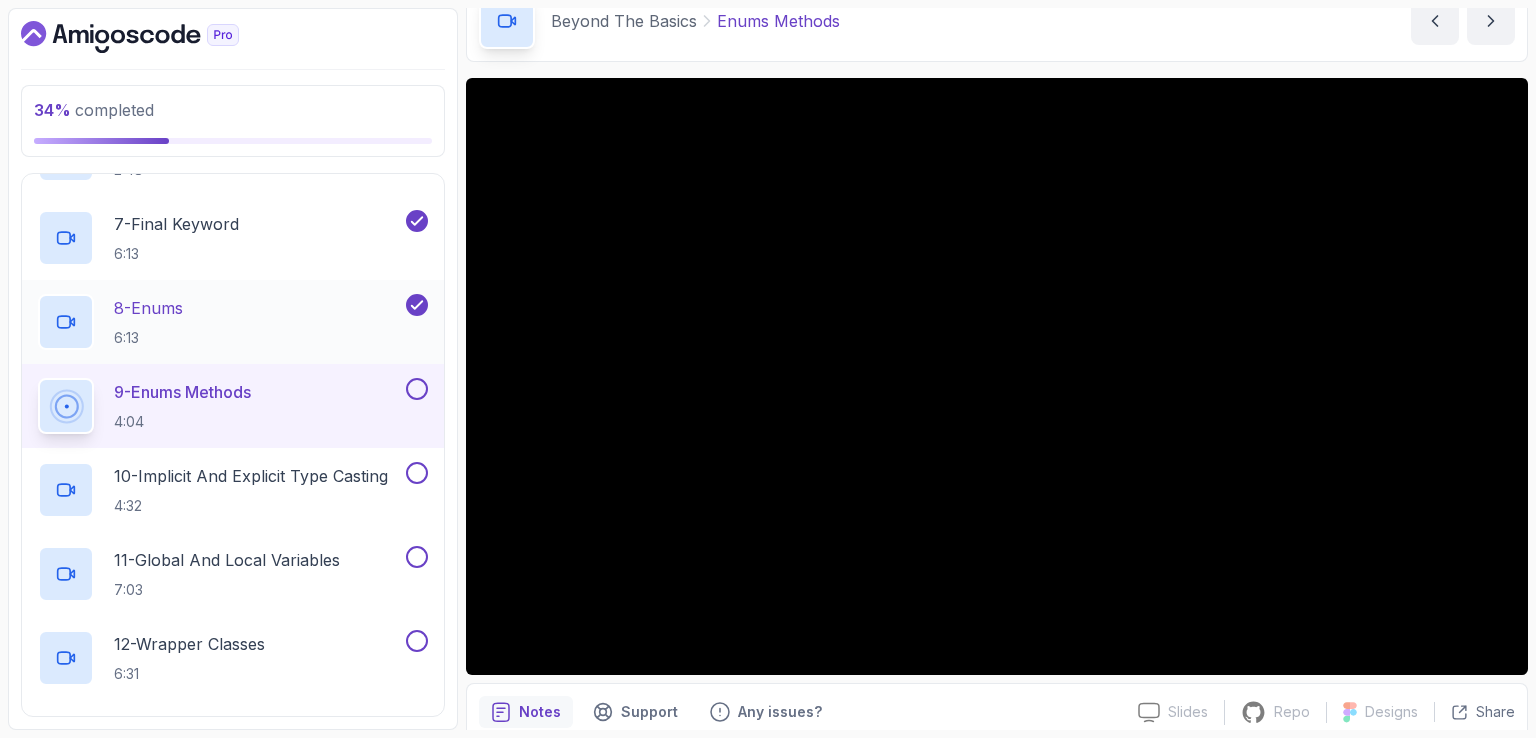 scroll, scrollTop: 980, scrollLeft: 0, axis: vertical 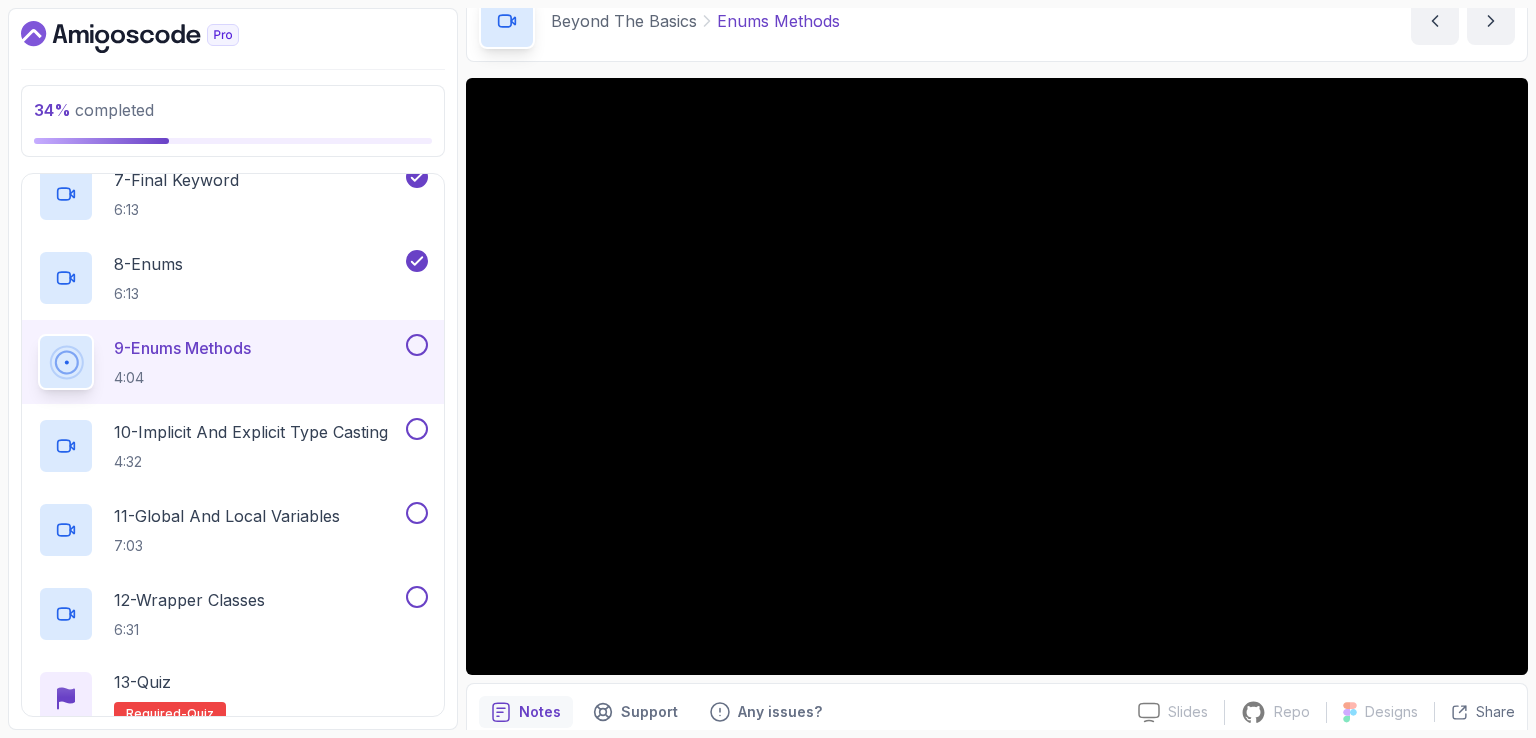 click on "Beyond The Basics Enums Methods Enums Methods by [LAST]" at bounding box center (997, 21) 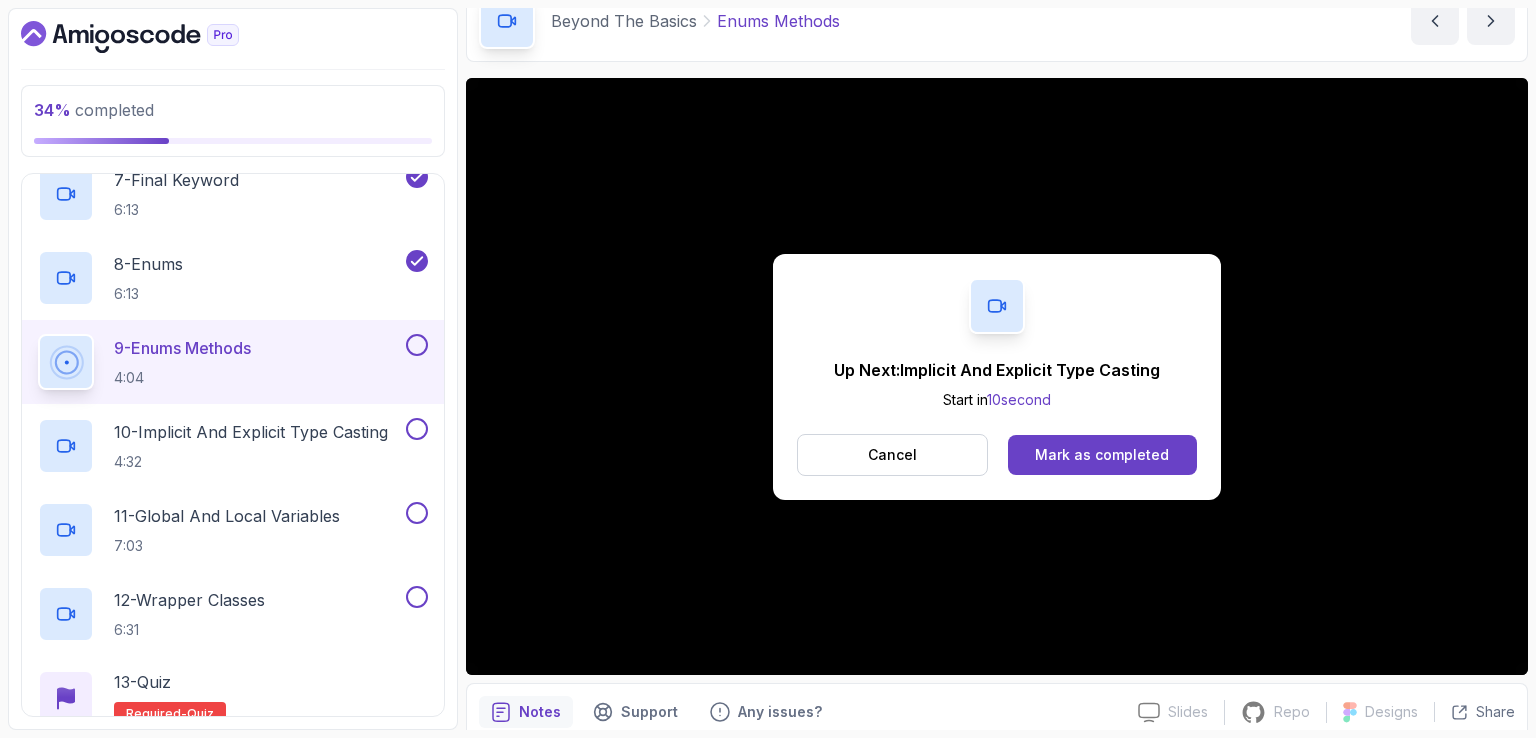 click on "Beyond The Basics Enums Methods Enums Methods by [LAST]" at bounding box center (997, 21) 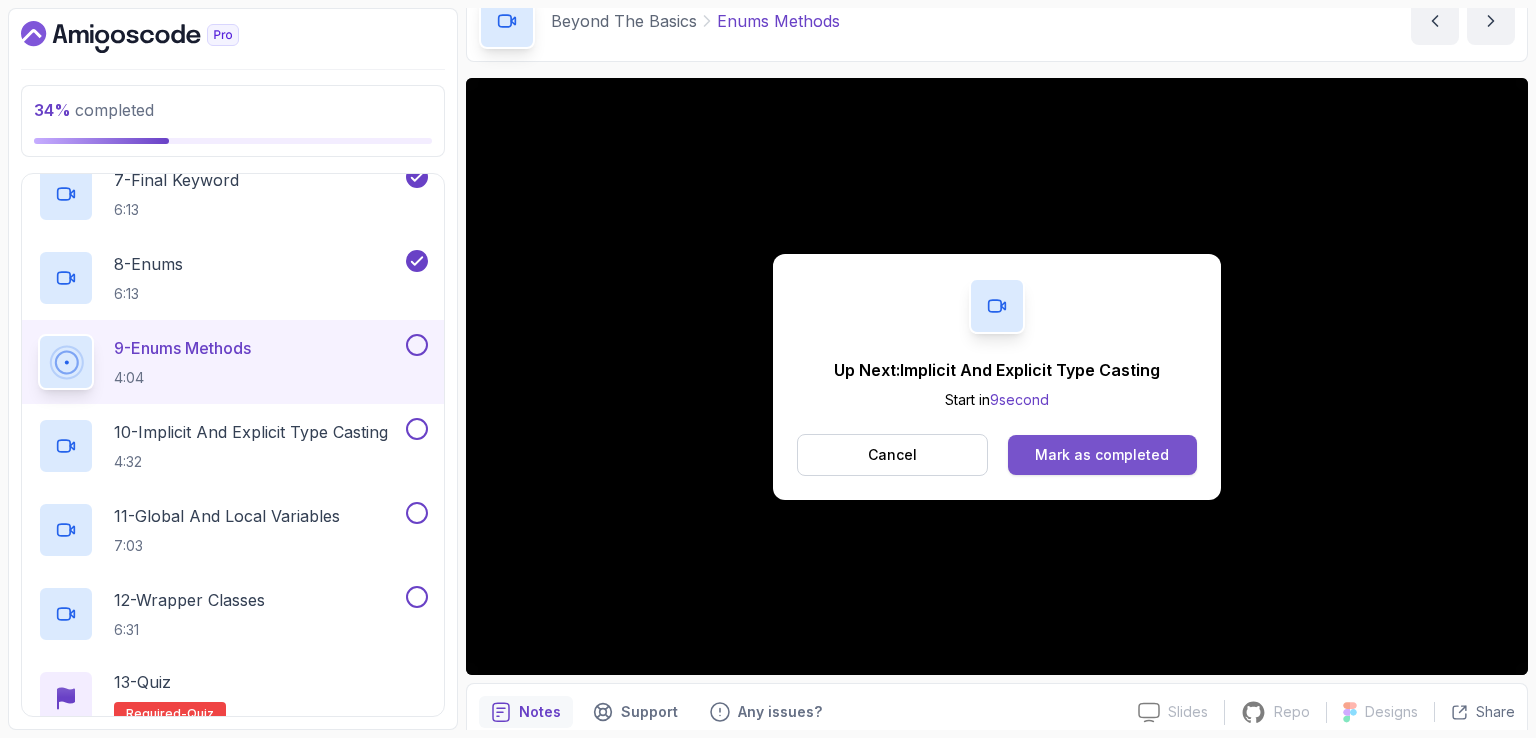 click on "Mark as completed" at bounding box center [1102, 455] 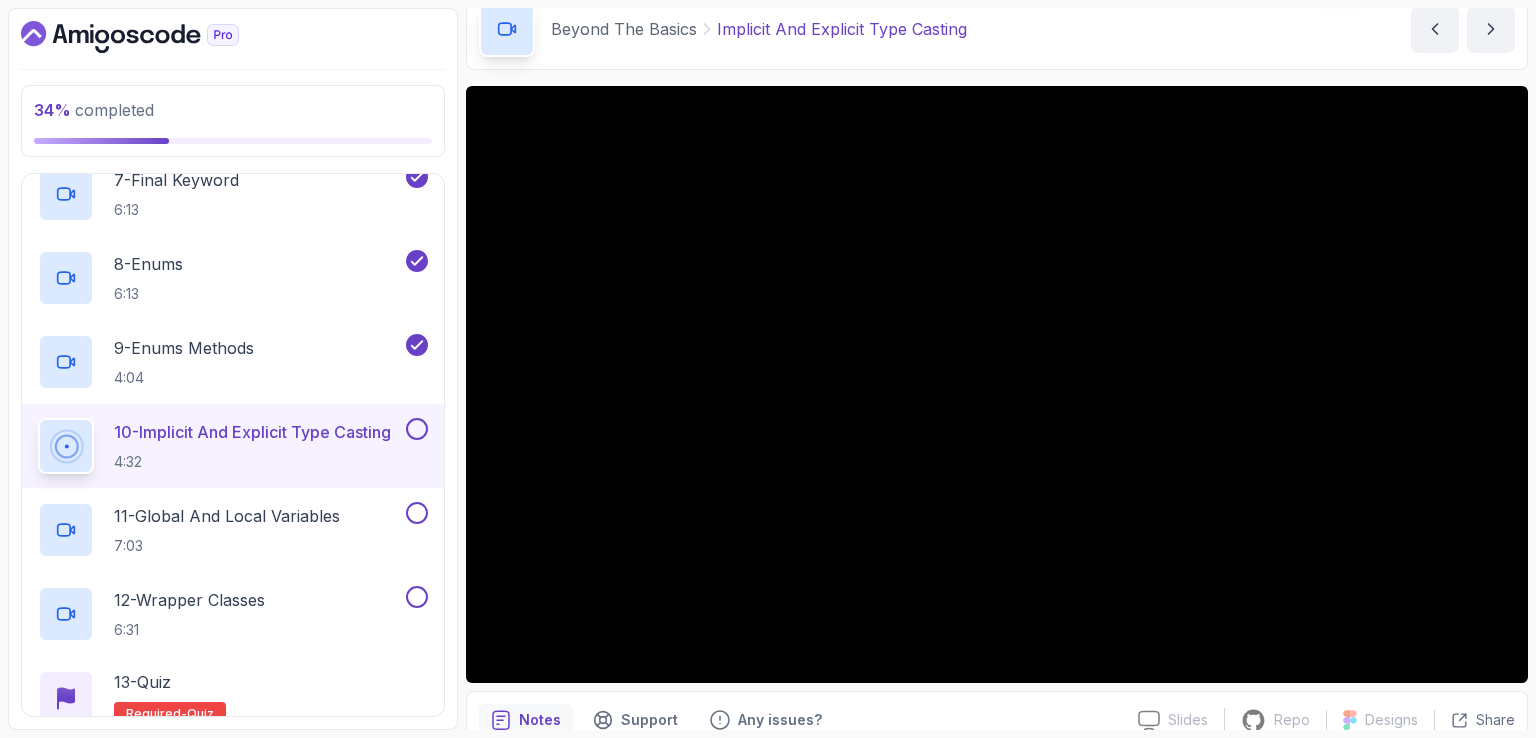scroll, scrollTop: 84, scrollLeft: 0, axis: vertical 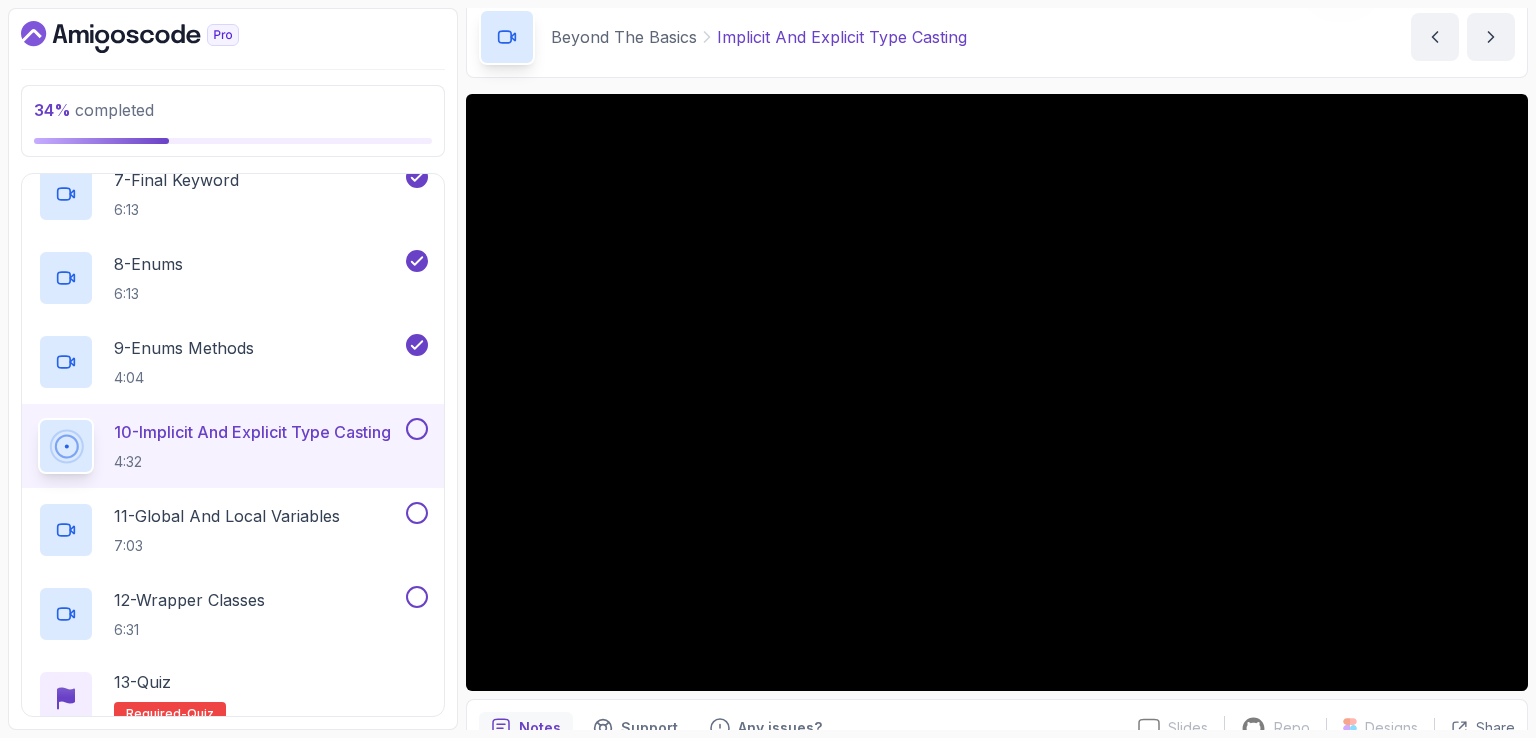 click on "Beyond The Basics Implicit And Explicit Type Casting Implicit And Explicit Type Casting by [LAST]" at bounding box center [997, 37] 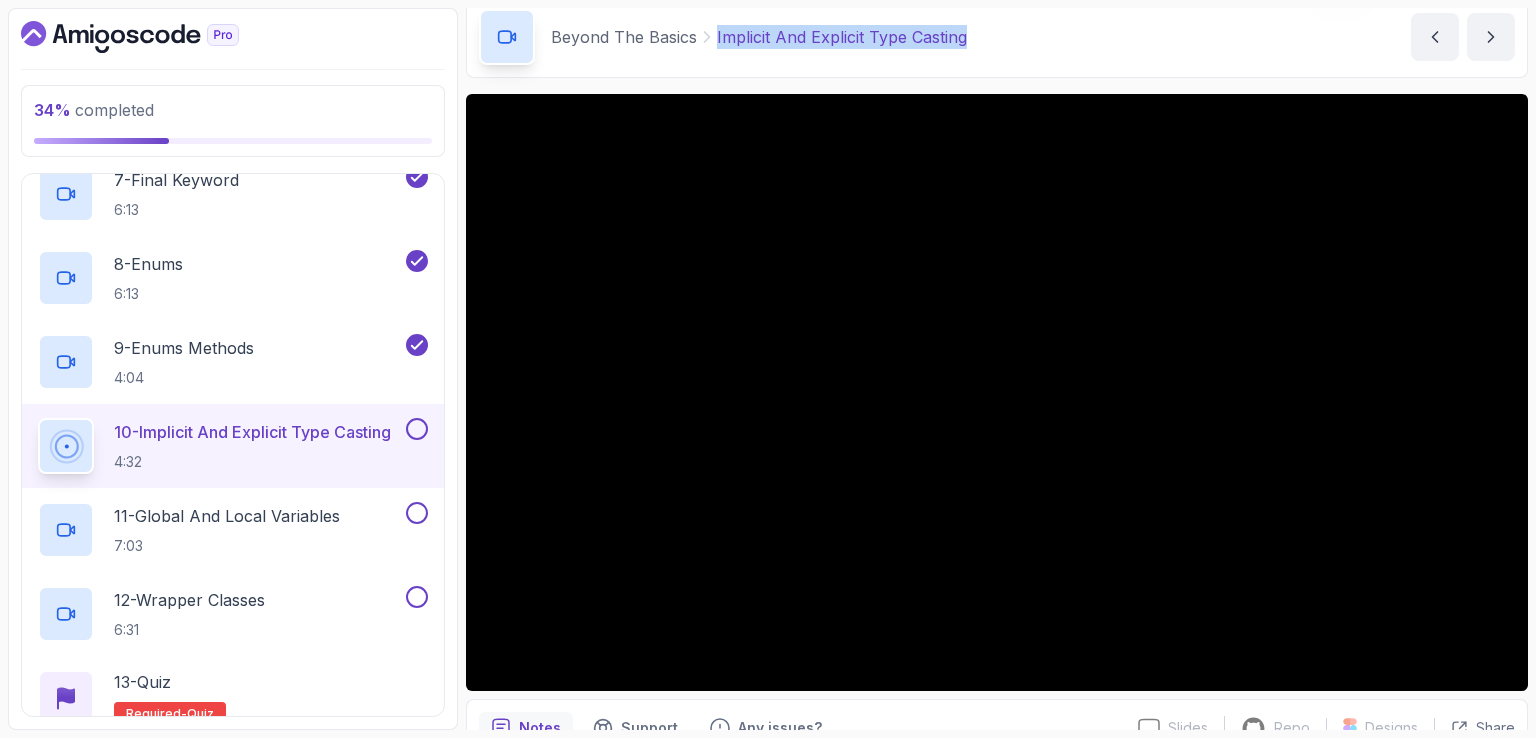 drag, startPoint x: 712, startPoint y: 45, endPoint x: 964, endPoint y: 49, distance: 252.03174 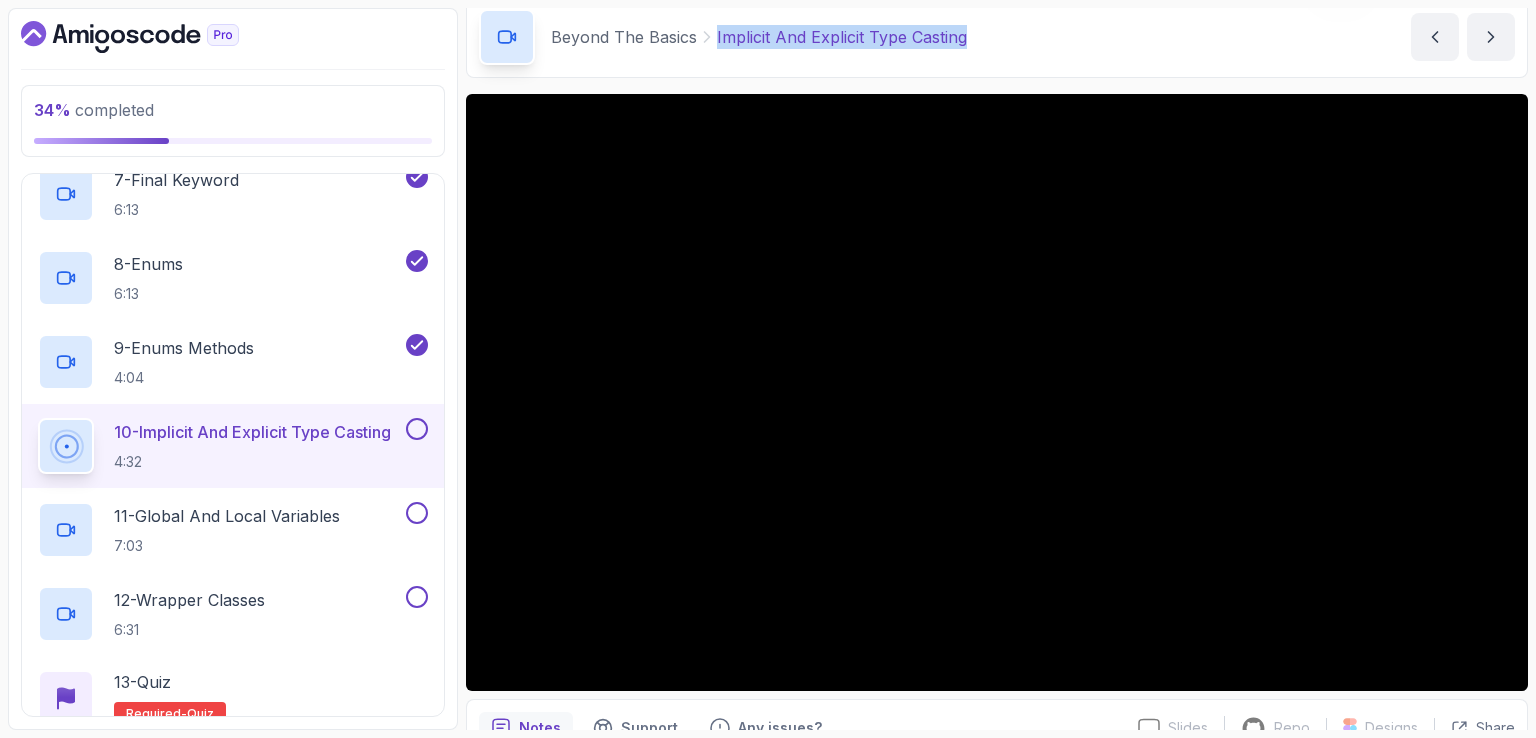 click on "Beyond The Basics Implicit And Explicit Type Casting" at bounding box center (723, 37) 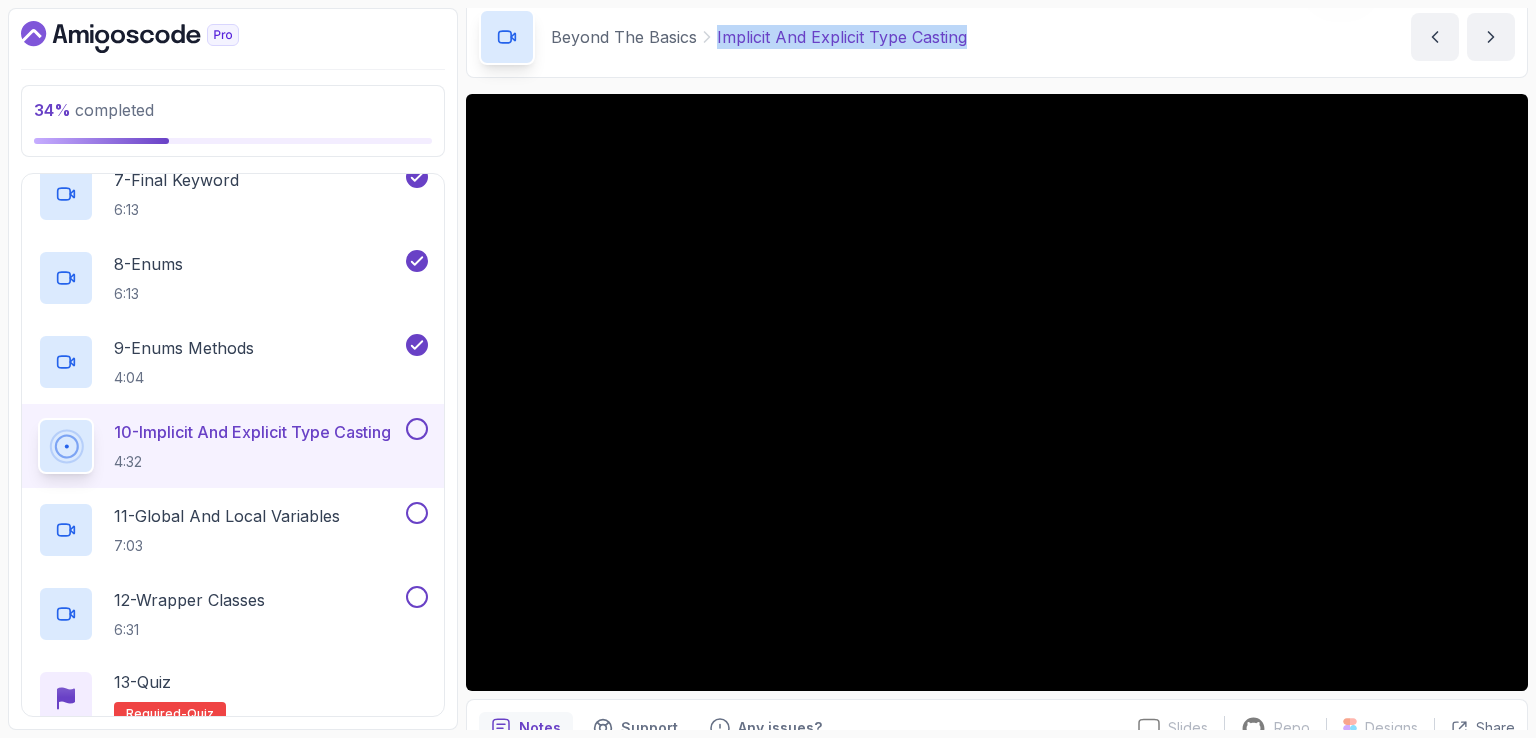copy on "Implicit And Explicit Type Casting" 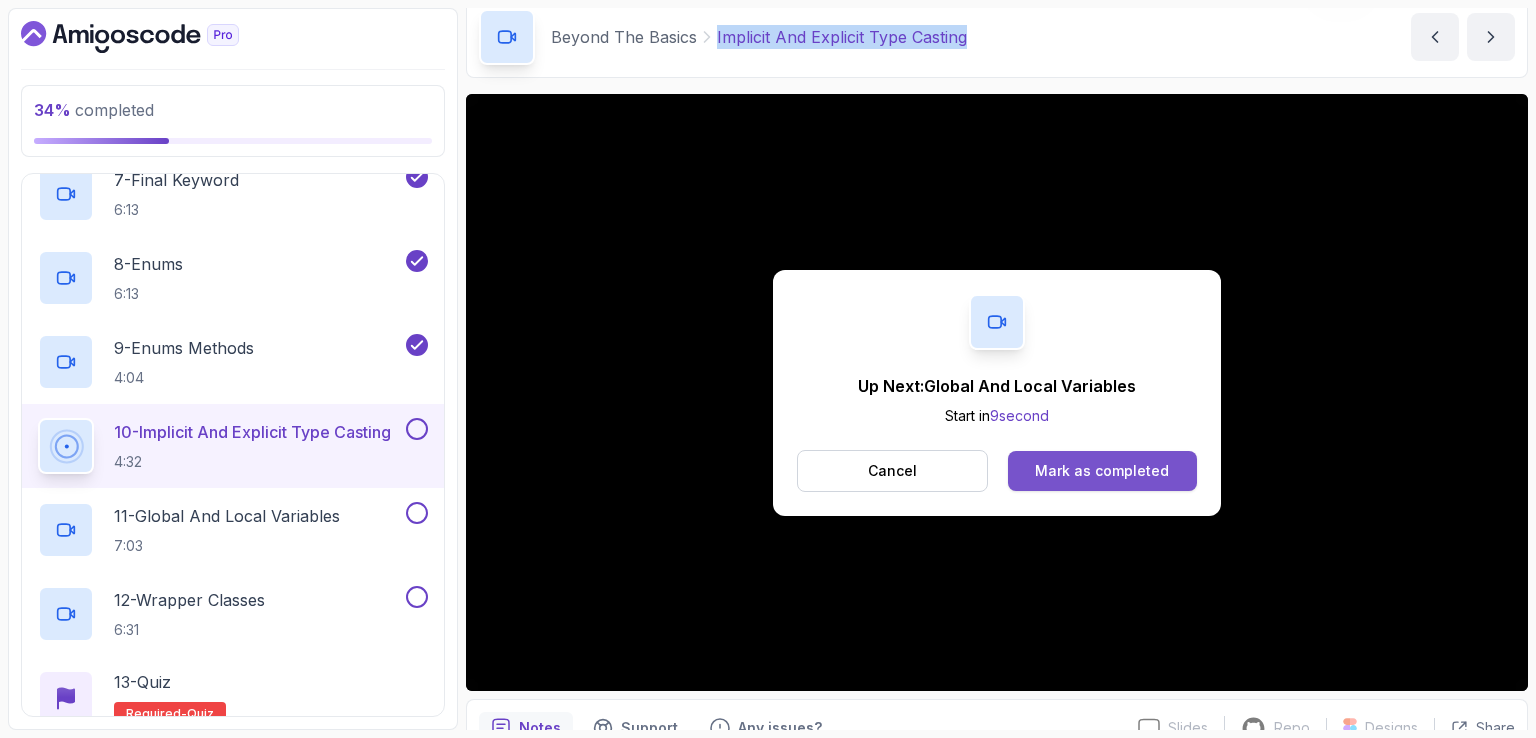 click on "Mark as completed" at bounding box center [1102, 471] 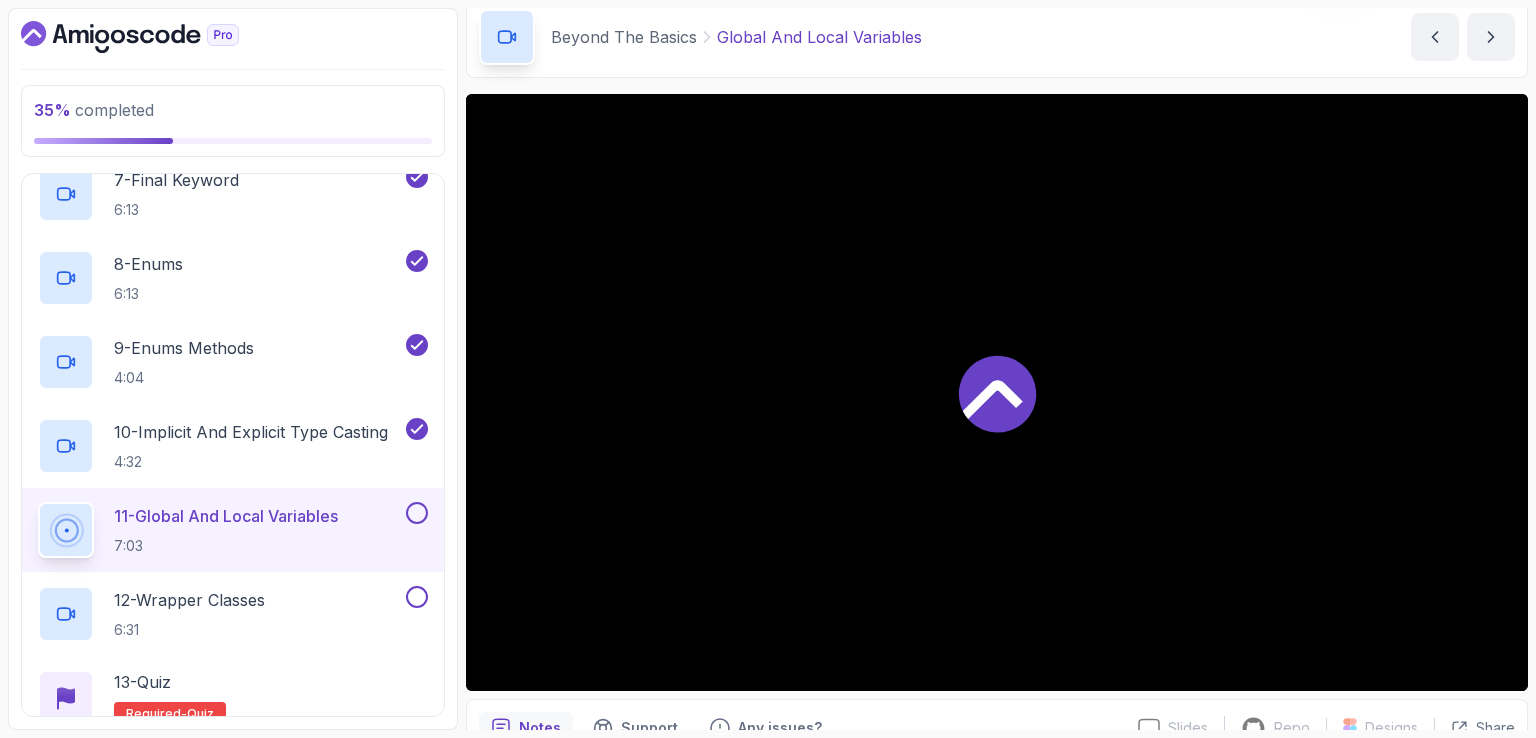 click on "Beyond The Basics Global And Local Variables Global And Local Variables by [LAST]" at bounding box center (997, 37) 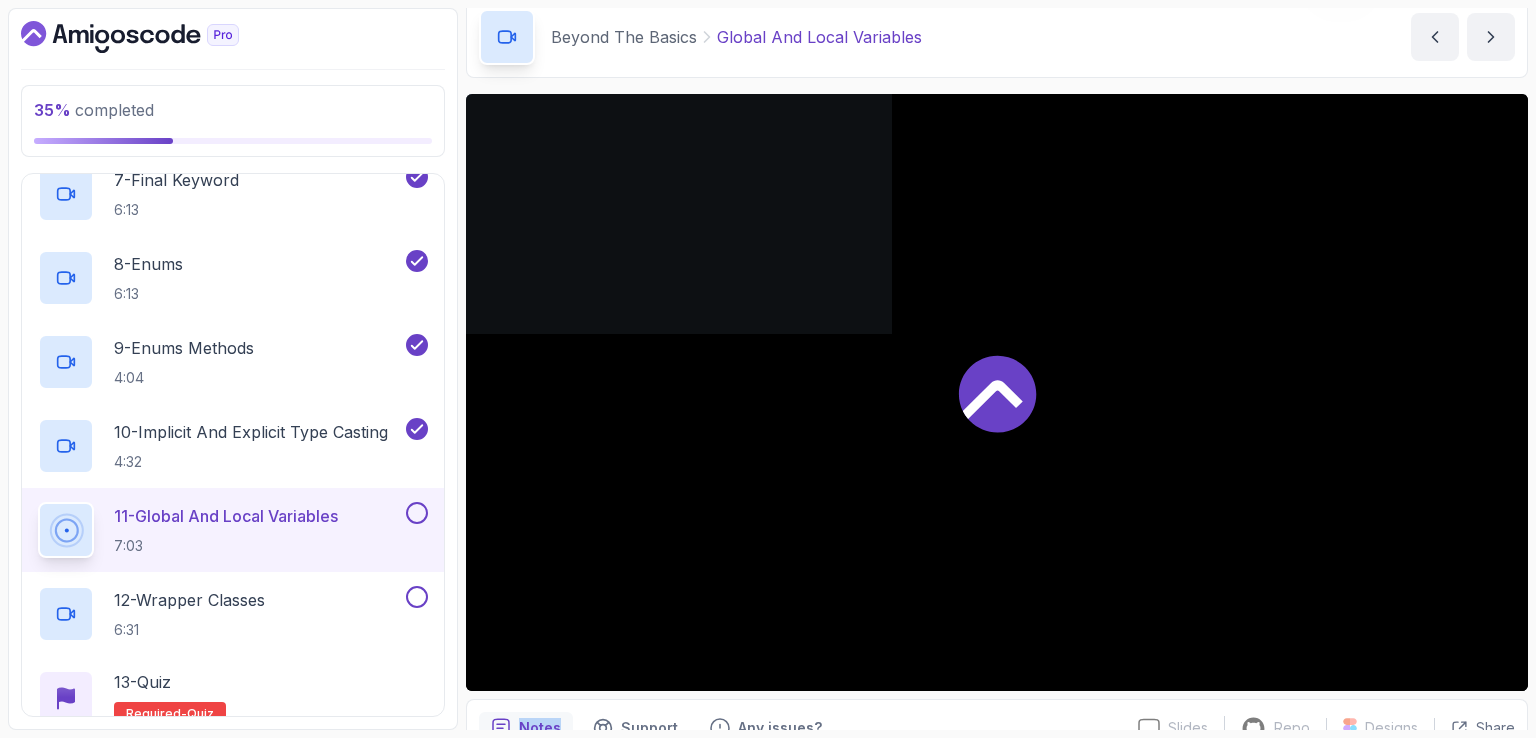click on "Beyond The Basics Global And Local Variables Global And Local Variables by [LAST]" at bounding box center (997, 37) 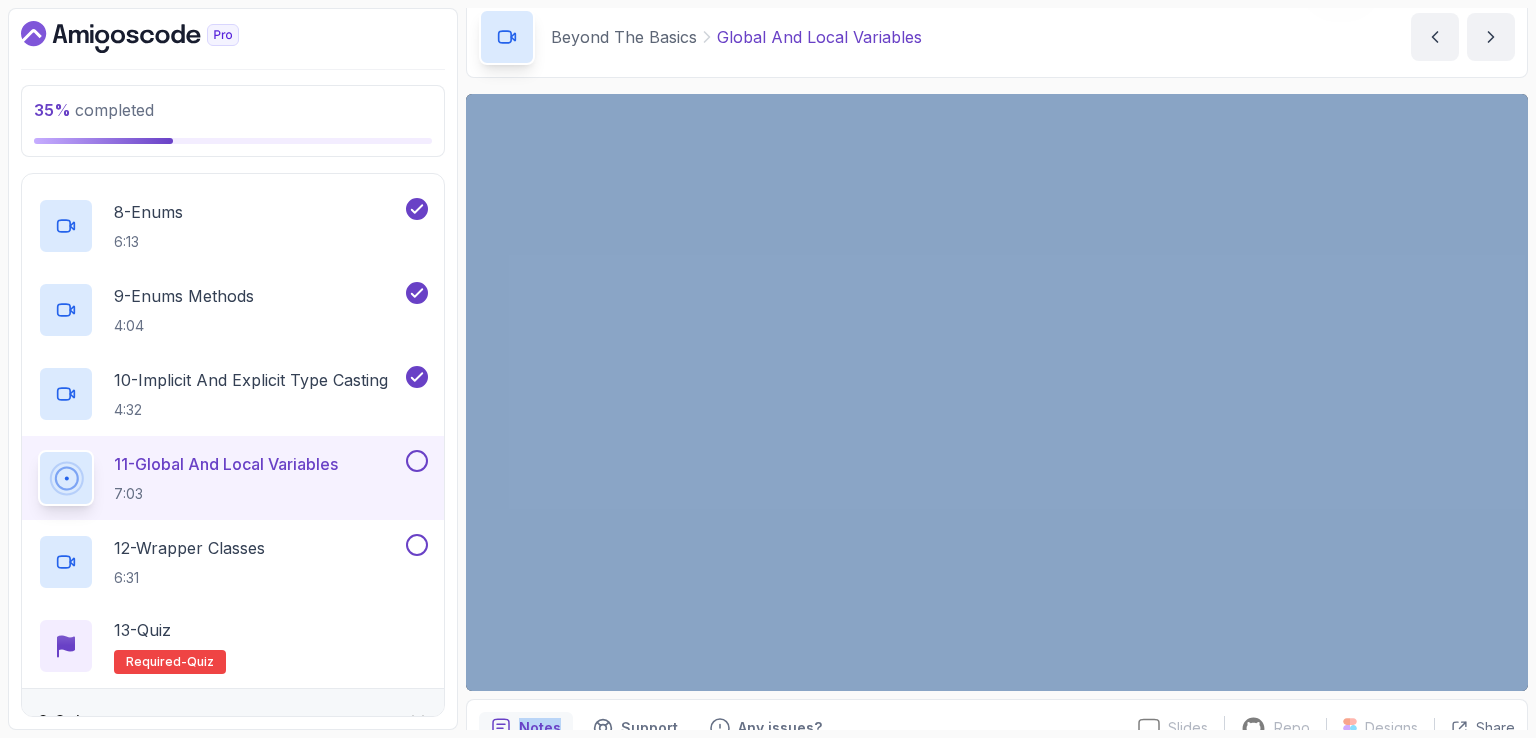scroll, scrollTop: 1080, scrollLeft: 0, axis: vertical 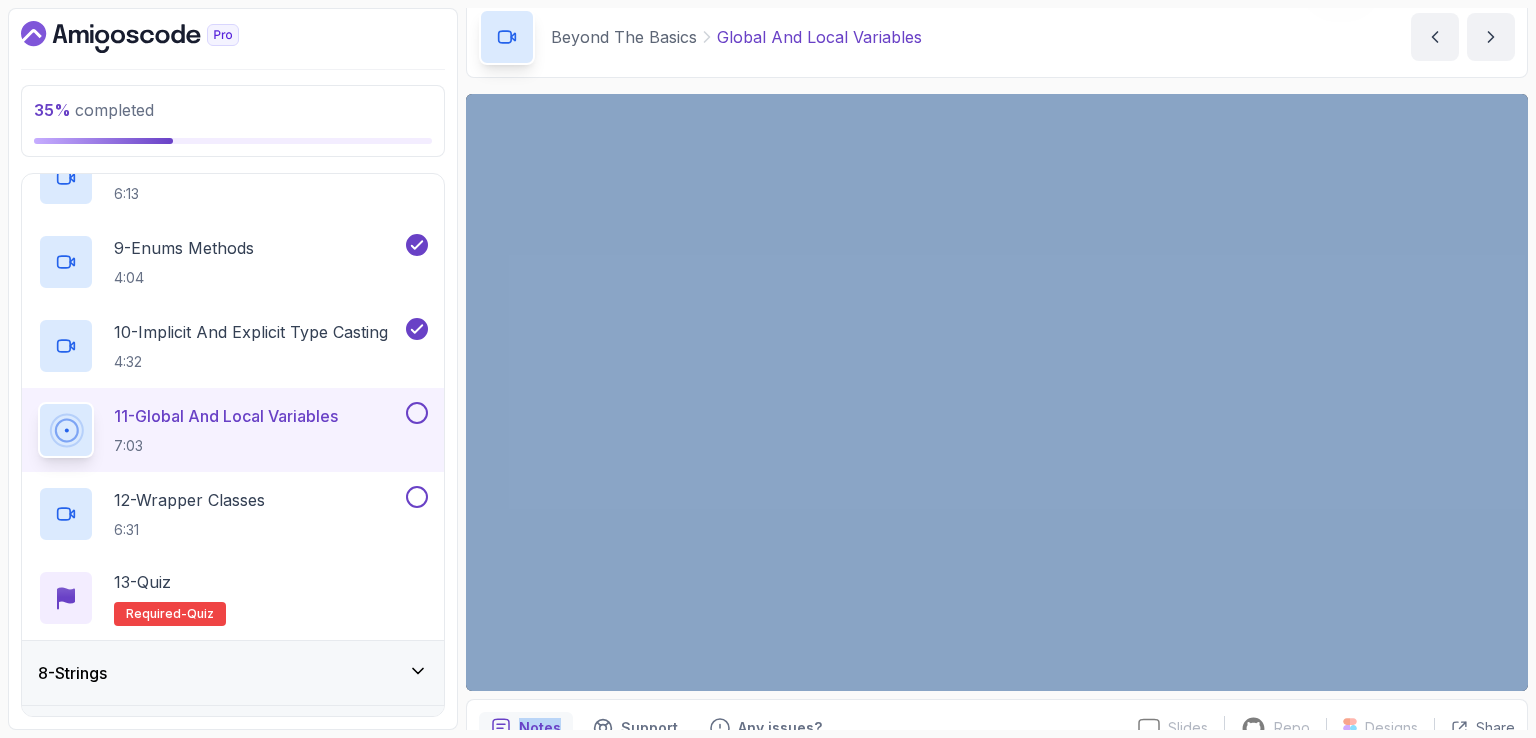click on "Beyond The Basics Global And Local Variables Global And Local Variables by [LAST]" at bounding box center (997, 37) 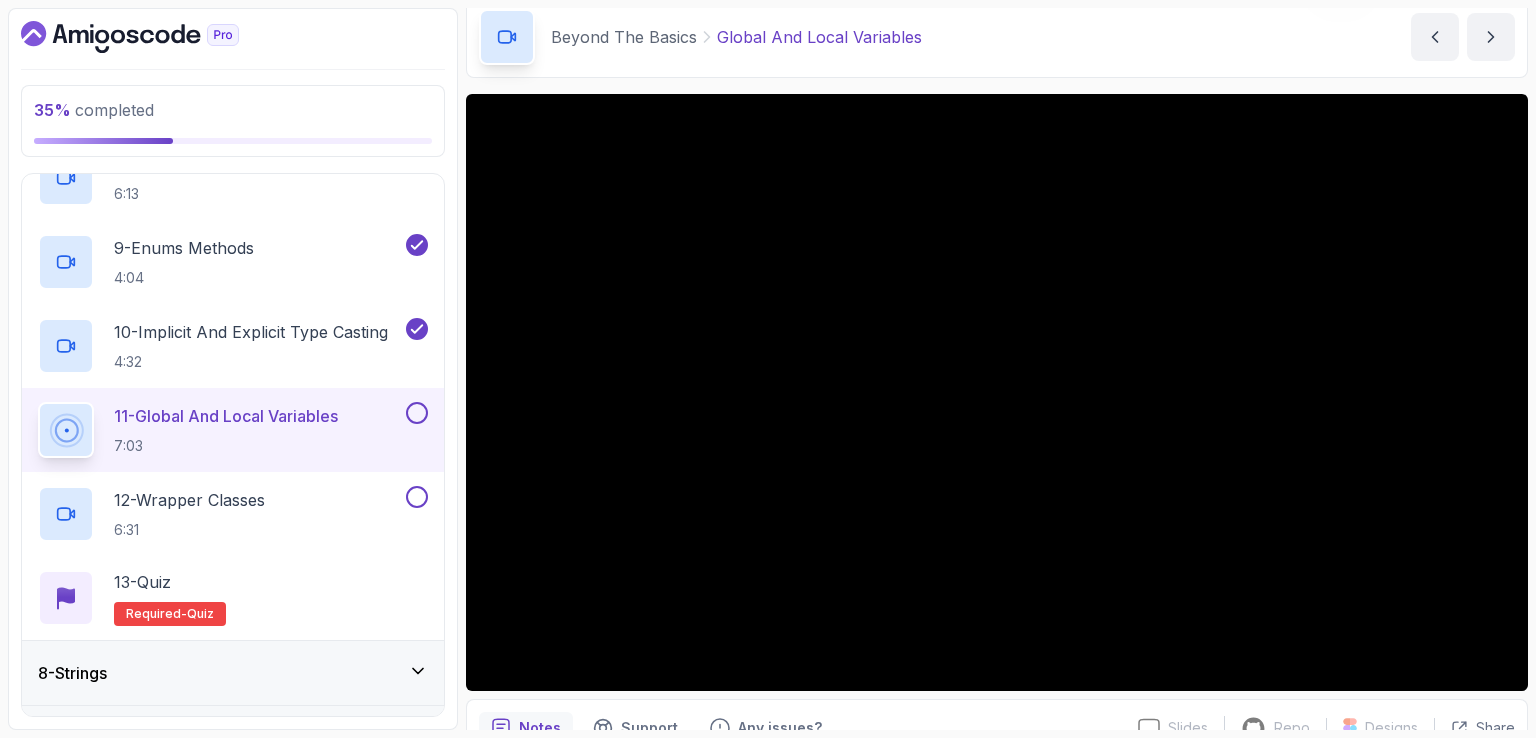 click on "Beyond The Basics Global And Local Variables Global And Local Variables by [LAST]" at bounding box center [997, 37] 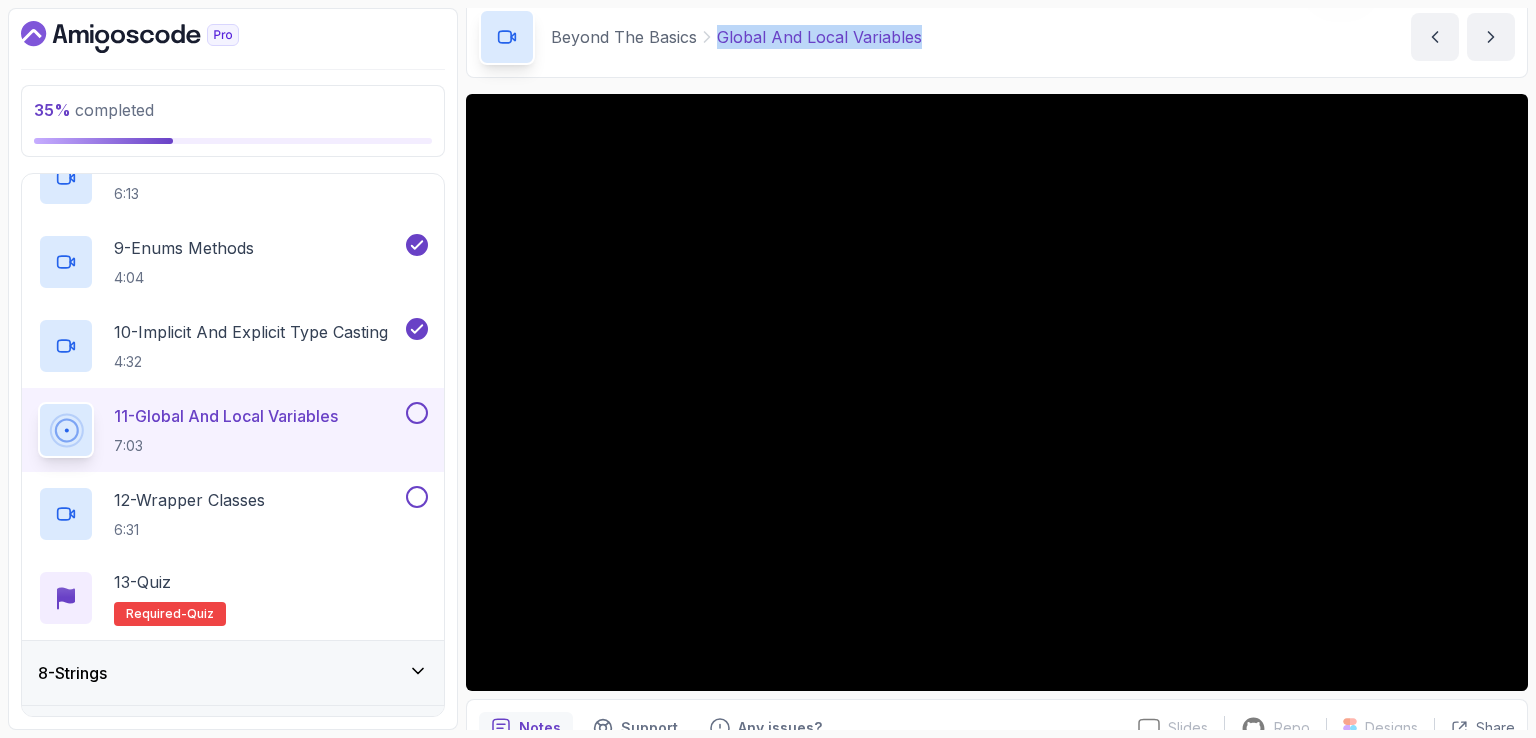 drag, startPoint x: 717, startPoint y: 40, endPoint x: 933, endPoint y: 37, distance: 216.02083 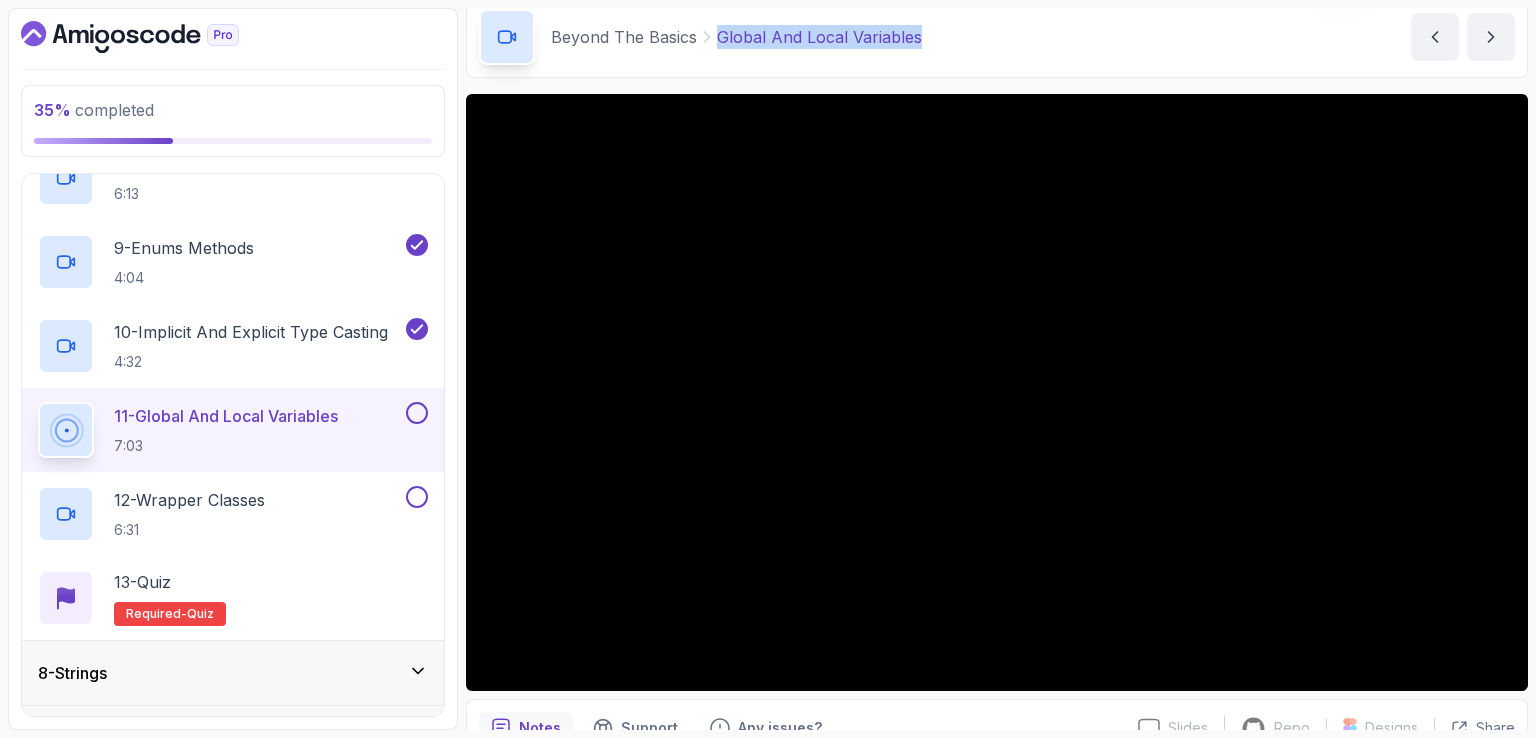 click on "Beyond The Basics Global And Local Variables Global And Local Variables by [LAST]" at bounding box center (997, 37) 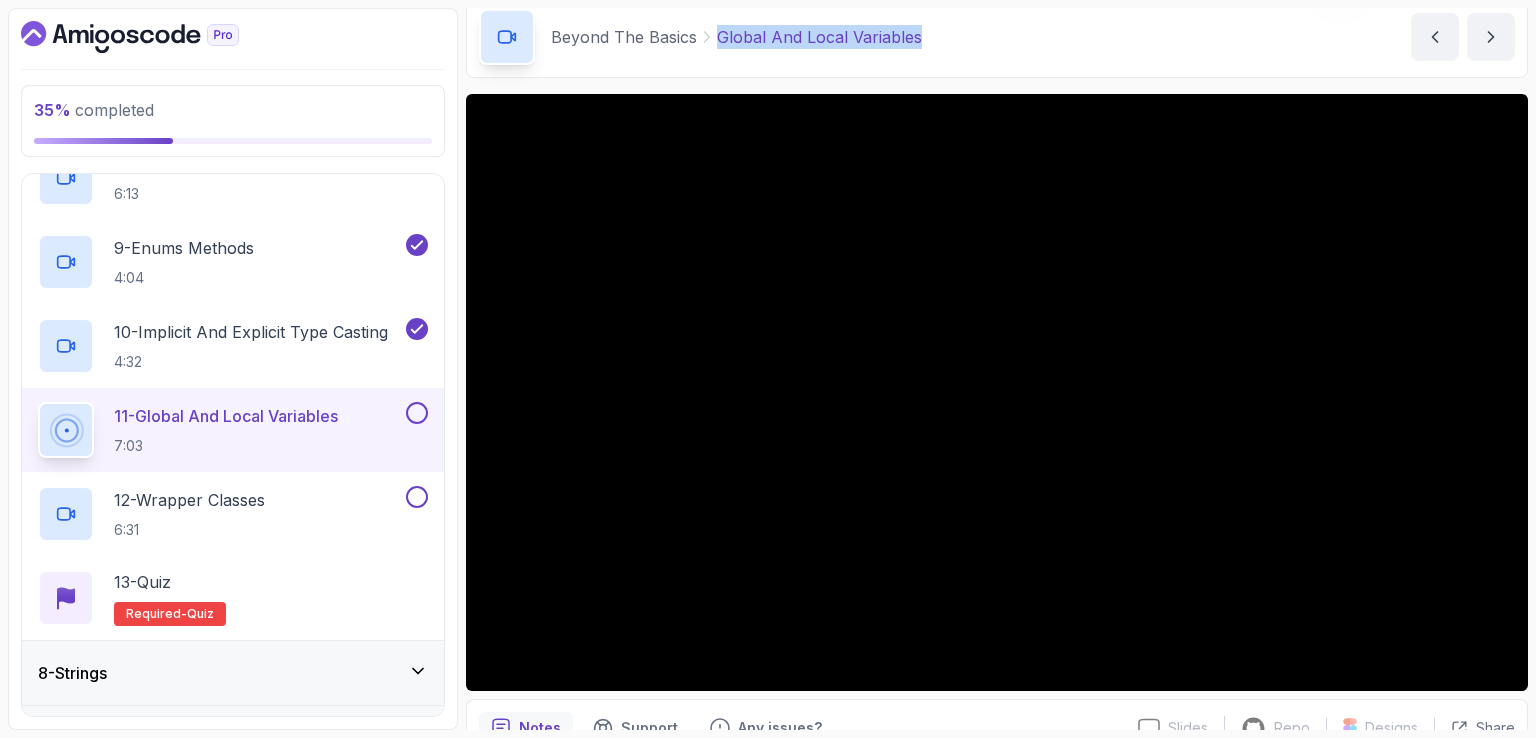 copy on "Global And Local Variables" 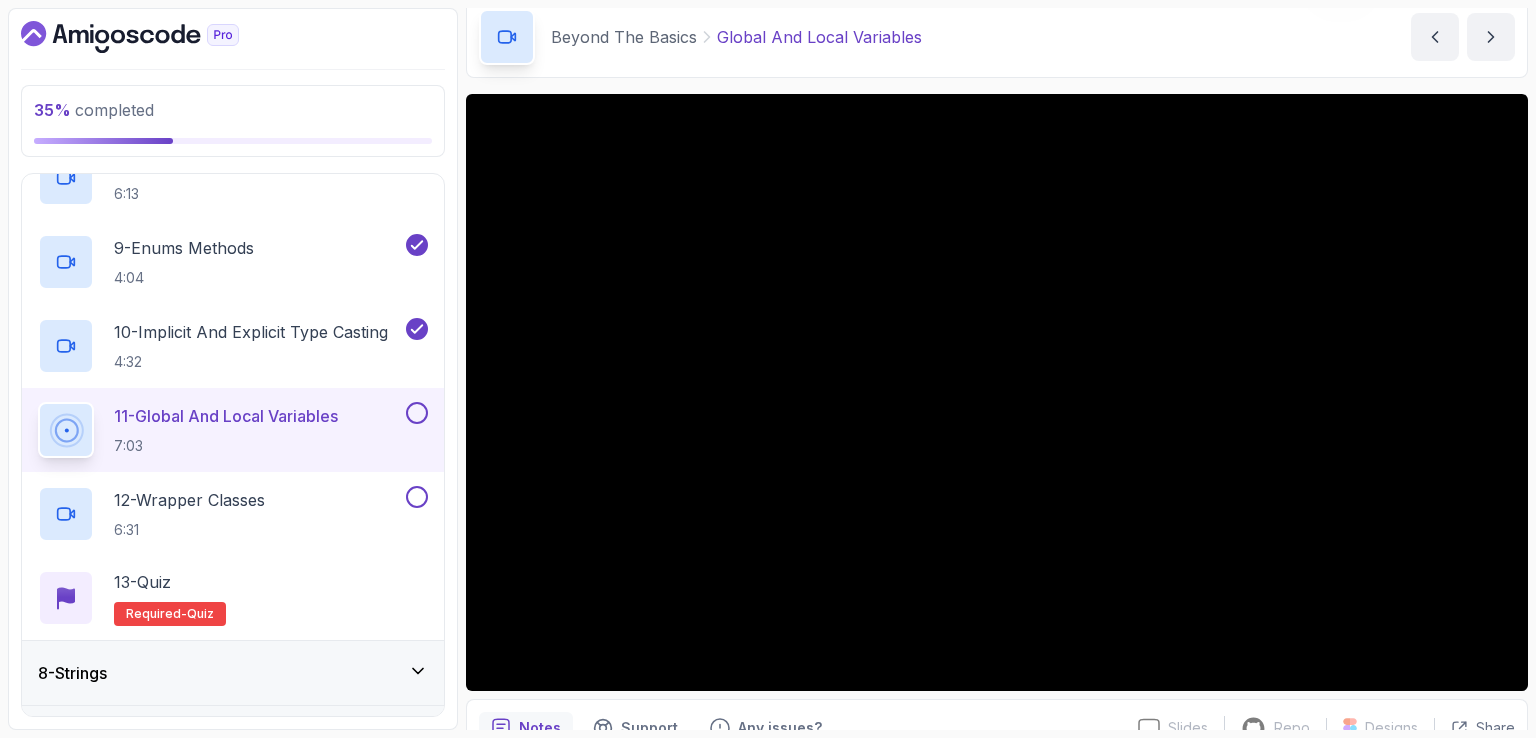 click on "Beyond The Basics Global And Local Variables Global And Local Variables by [LAST]" at bounding box center (997, 37) 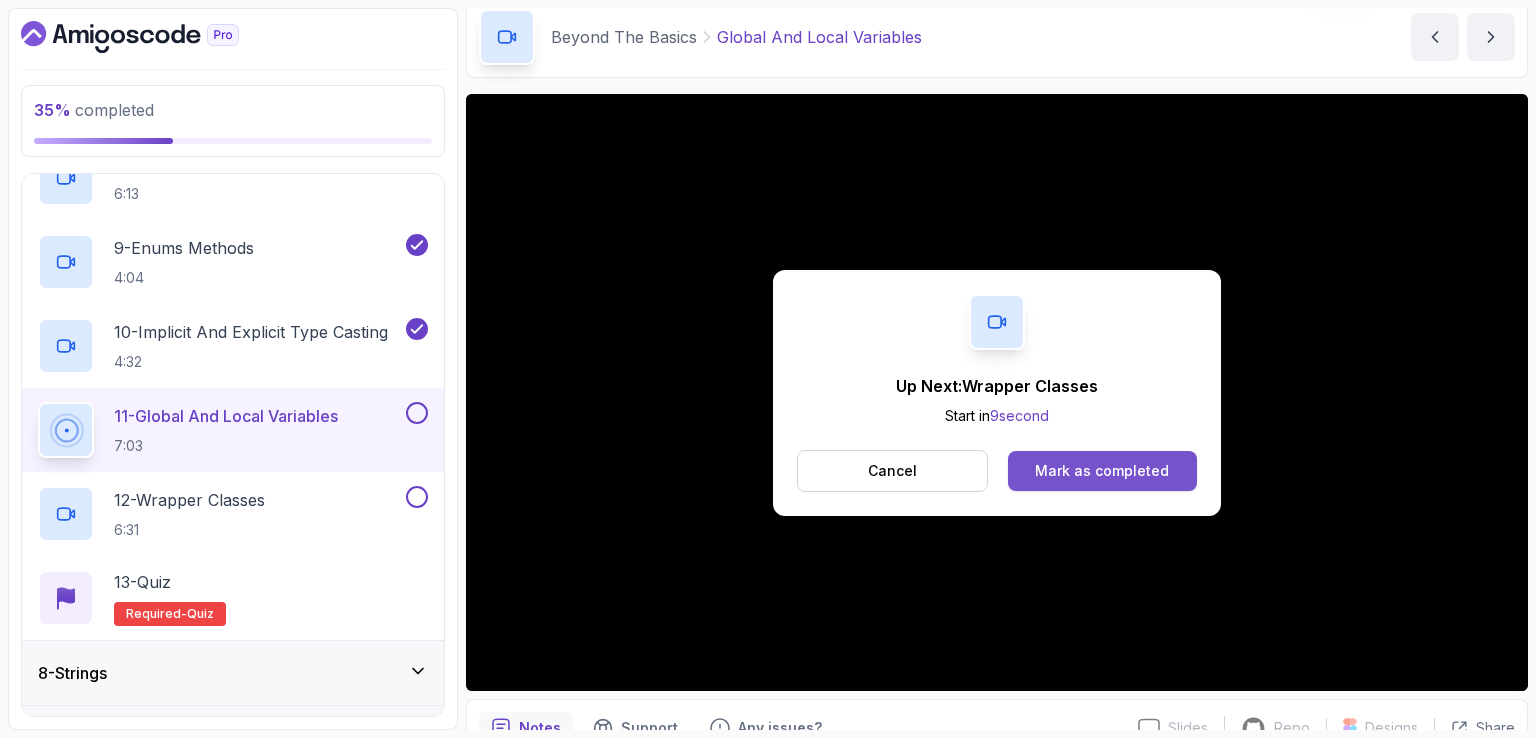 click on "Mark as completed" at bounding box center (1102, 471) 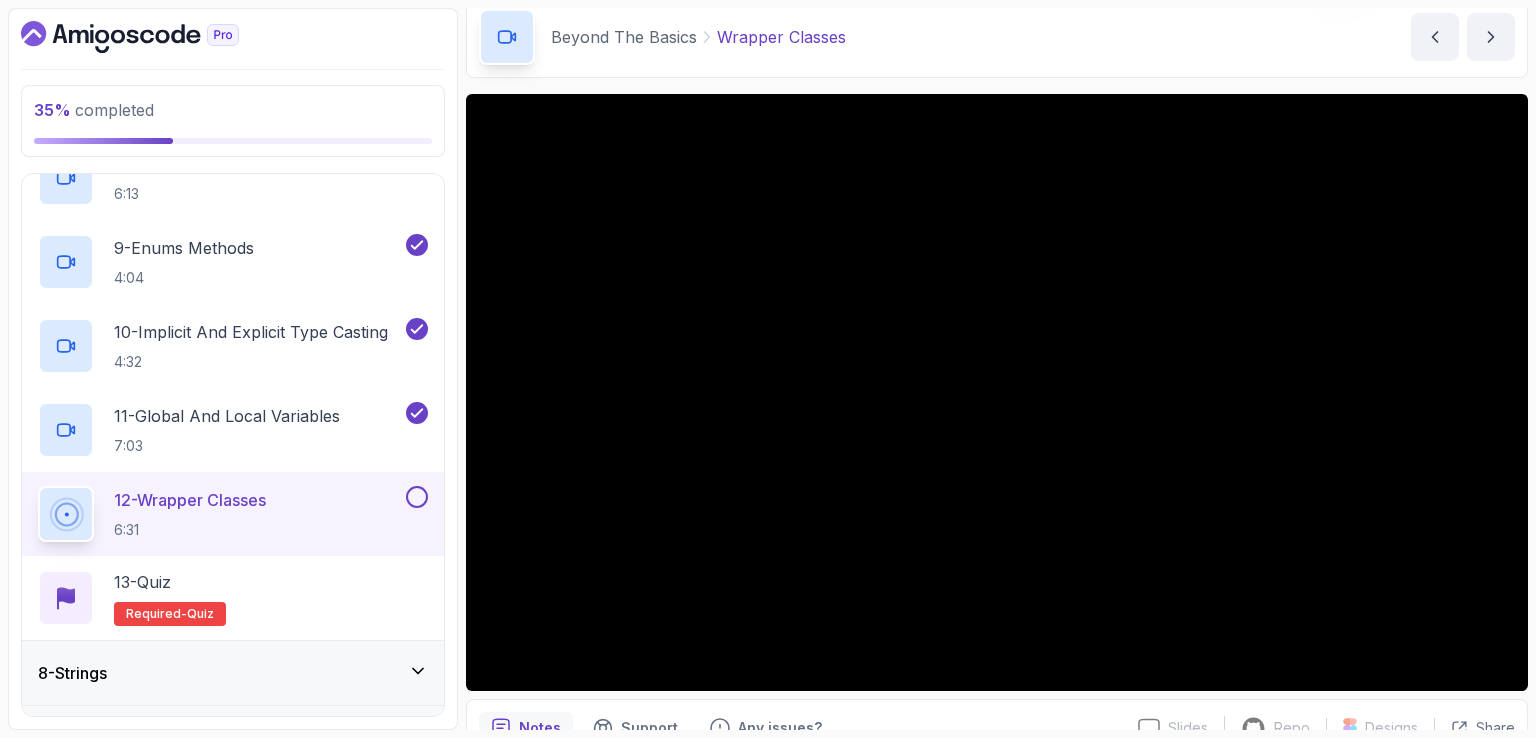 click on "Beyond The Basics Wrapper Classes Wrapper Classes by [LAST]" at bounding box center (997, 37) 